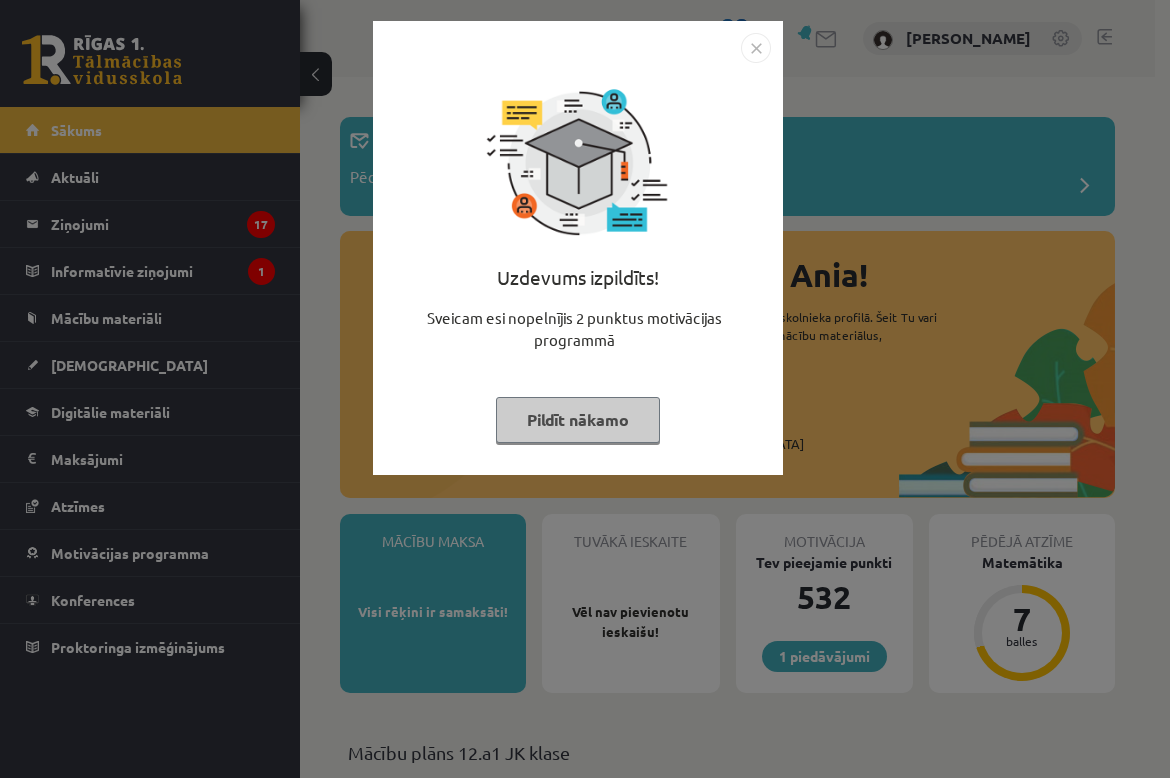 scroll, scrollTop: 0, scrollLeft: 0, axis: both 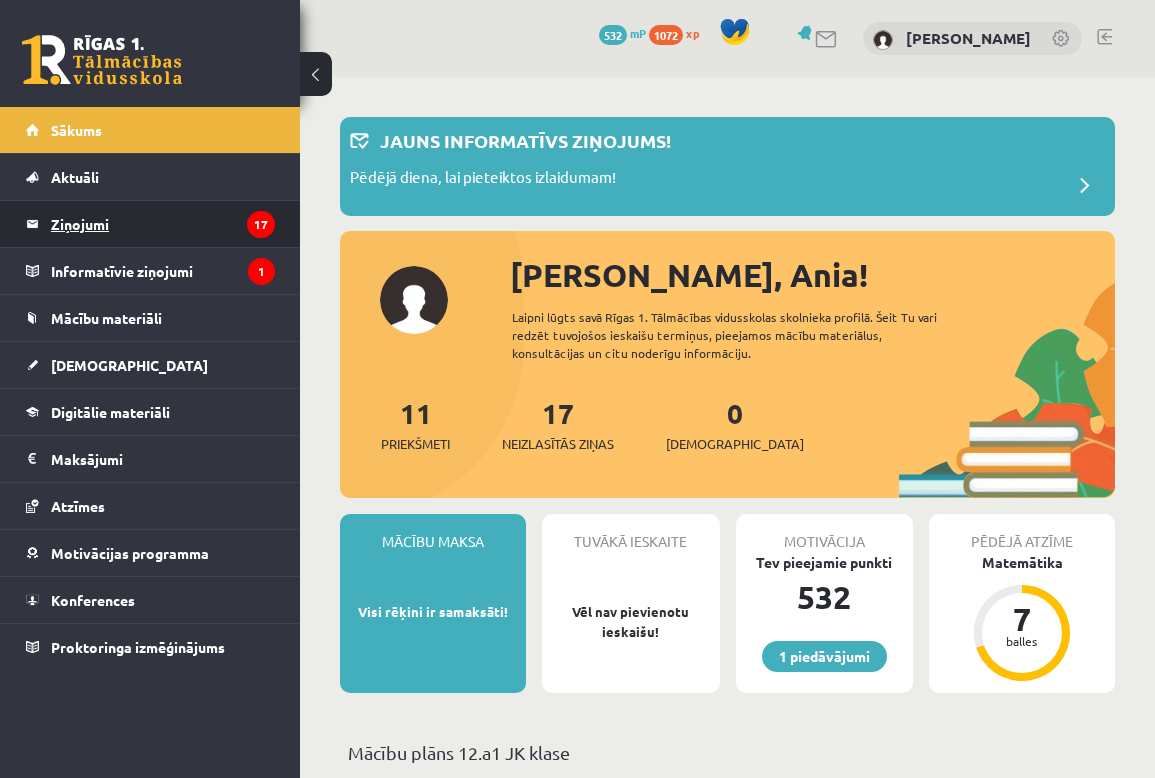 click on "Ziņojumi
17" at bounding box center (163, 224) 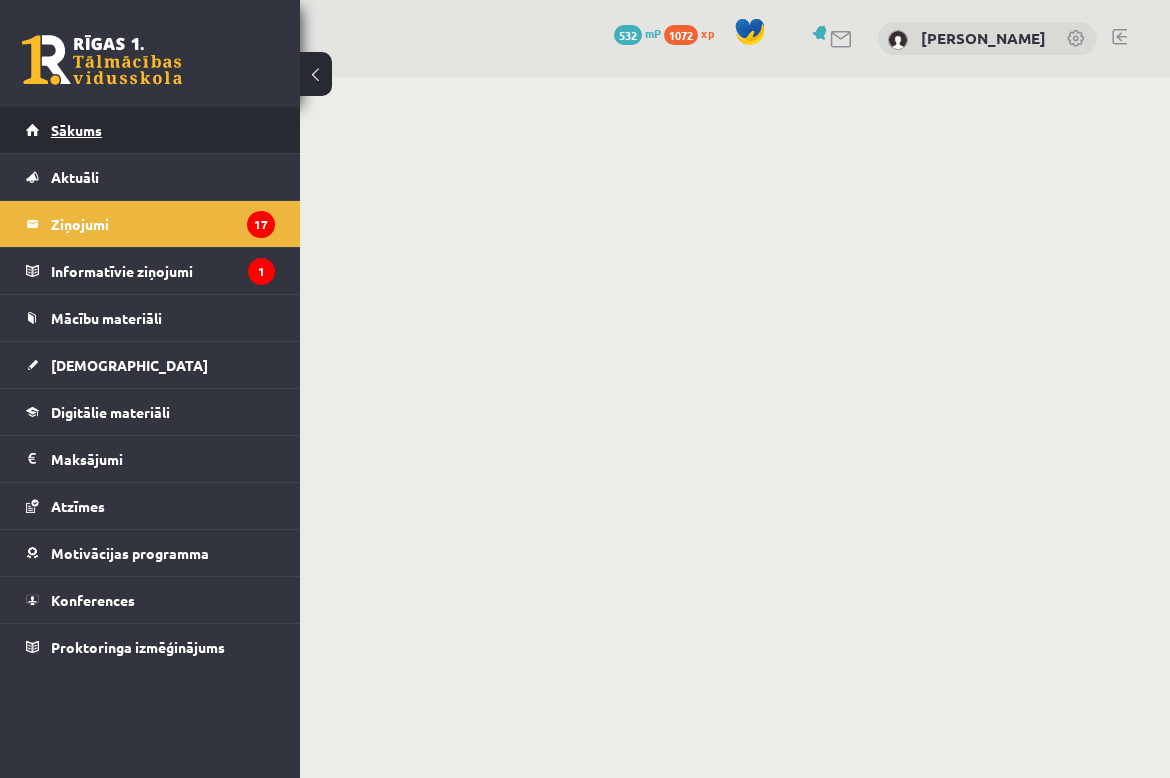 click on "Sākums" at bounding box center (150, 130) 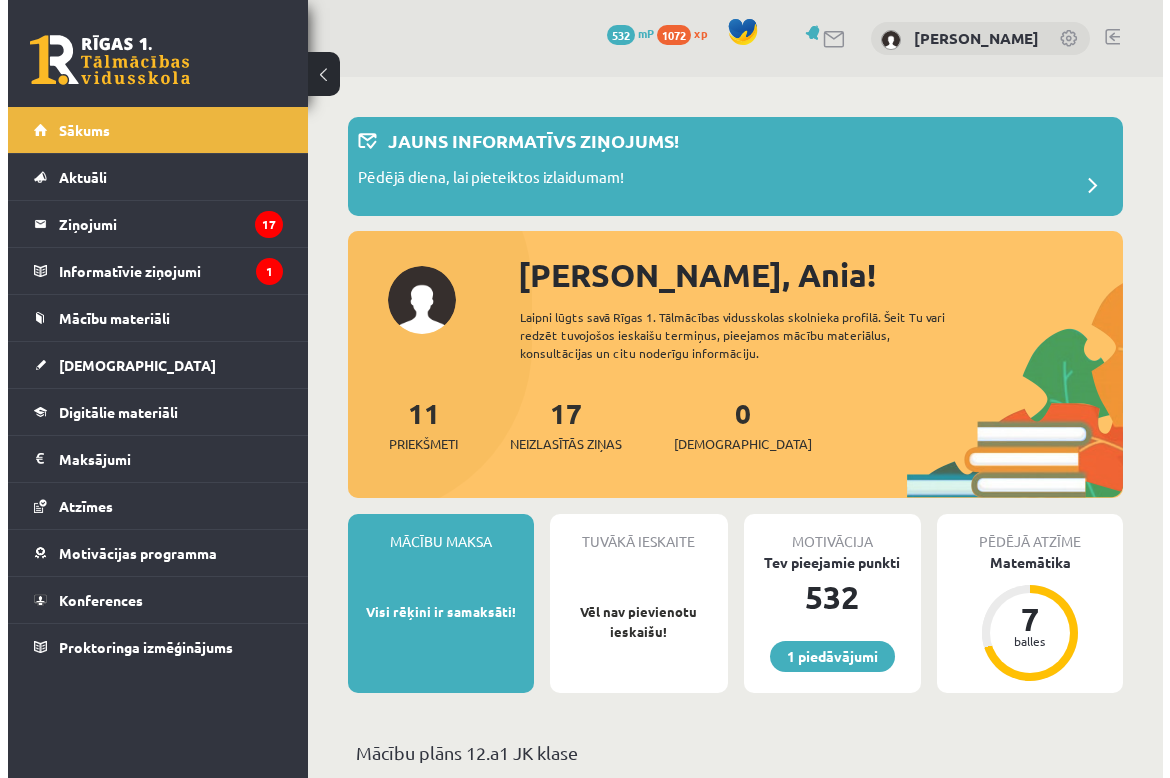 scroll, scrollTop: 0, scrollLeft: 0, axis: both 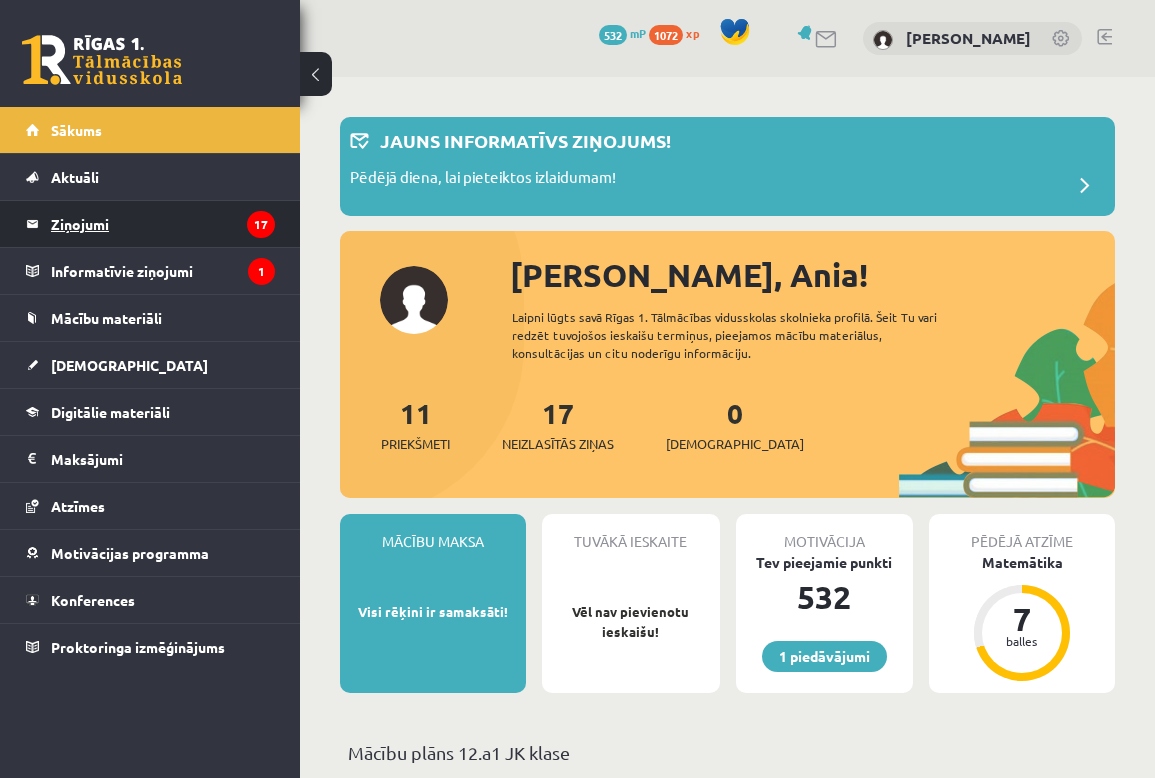 click on "Ziņojumi
17" at bounding box center [163, 224] 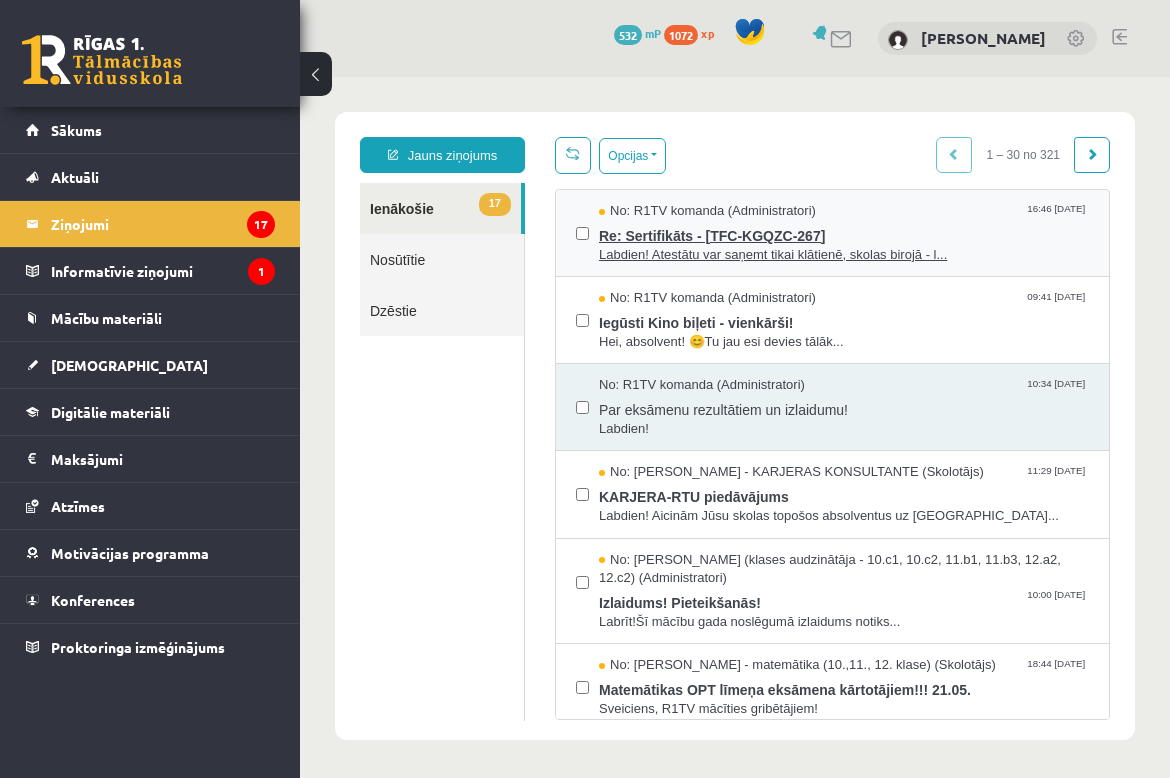 scroll, scrollTop: 0, scrollLeft: 0, axis: both 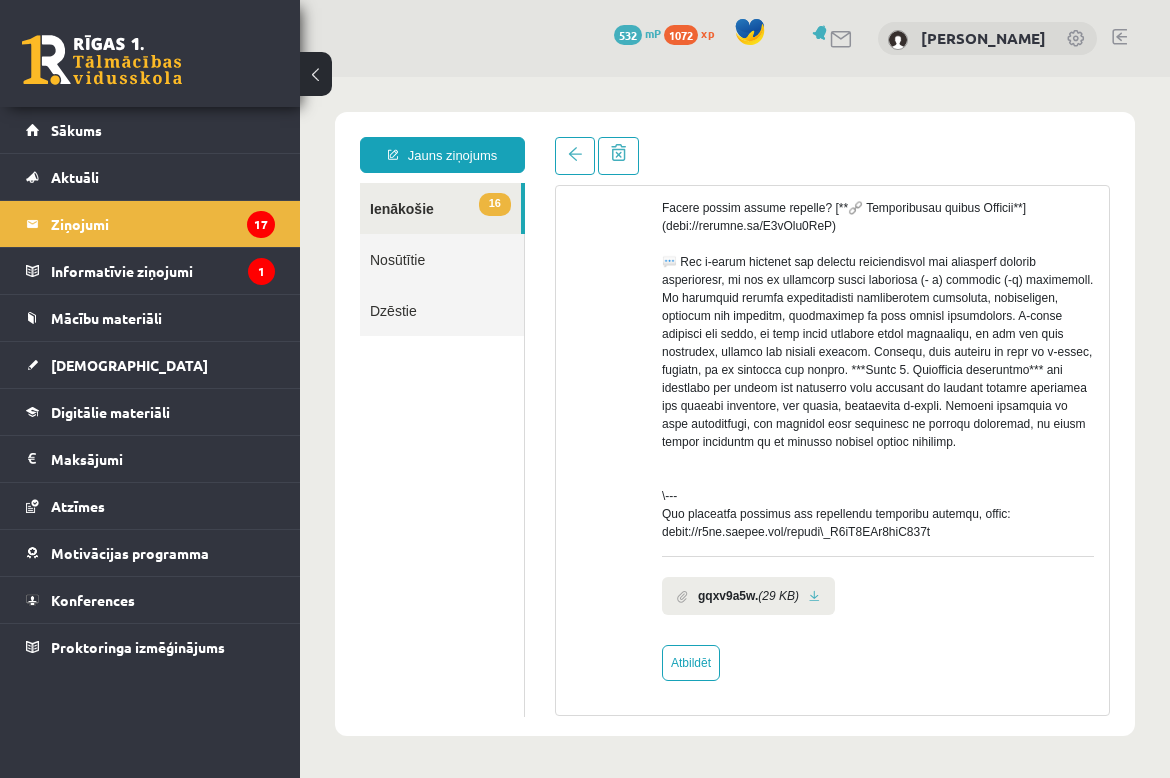 click on "gqxv9a5w." at bounding box center (728, 596) 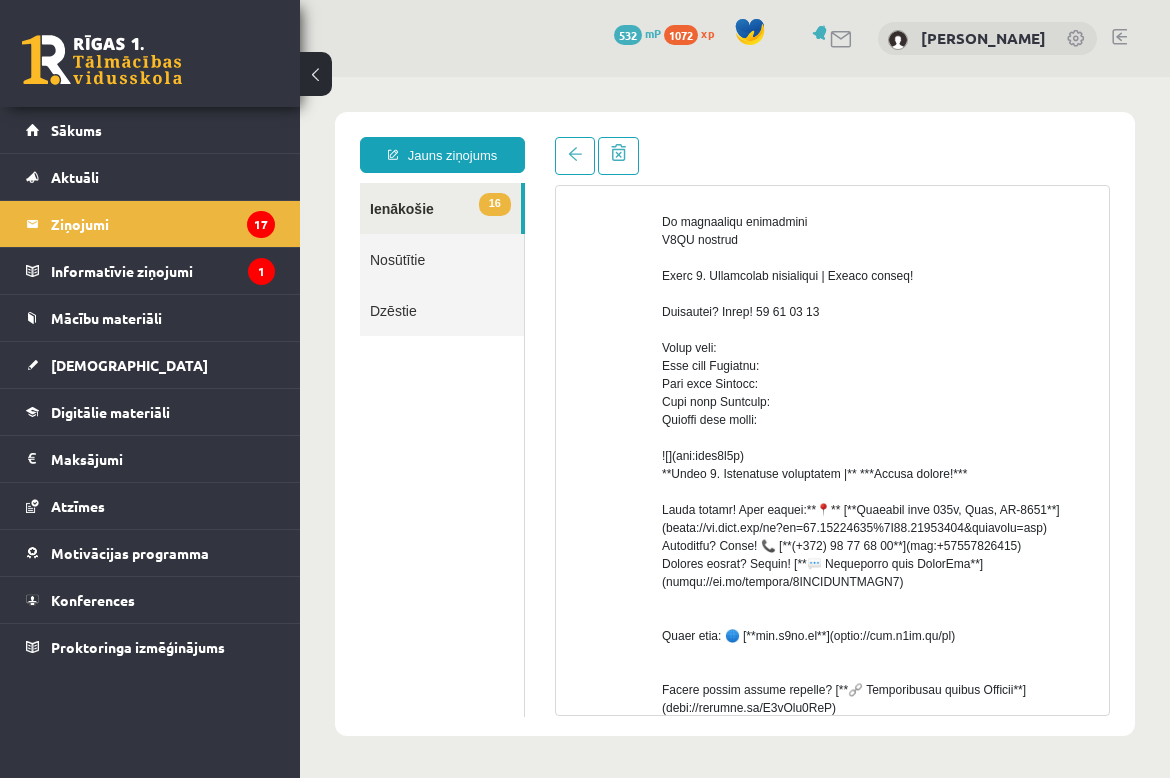scroll, scrollTop: 0, scrollLeft: 0, axis: both 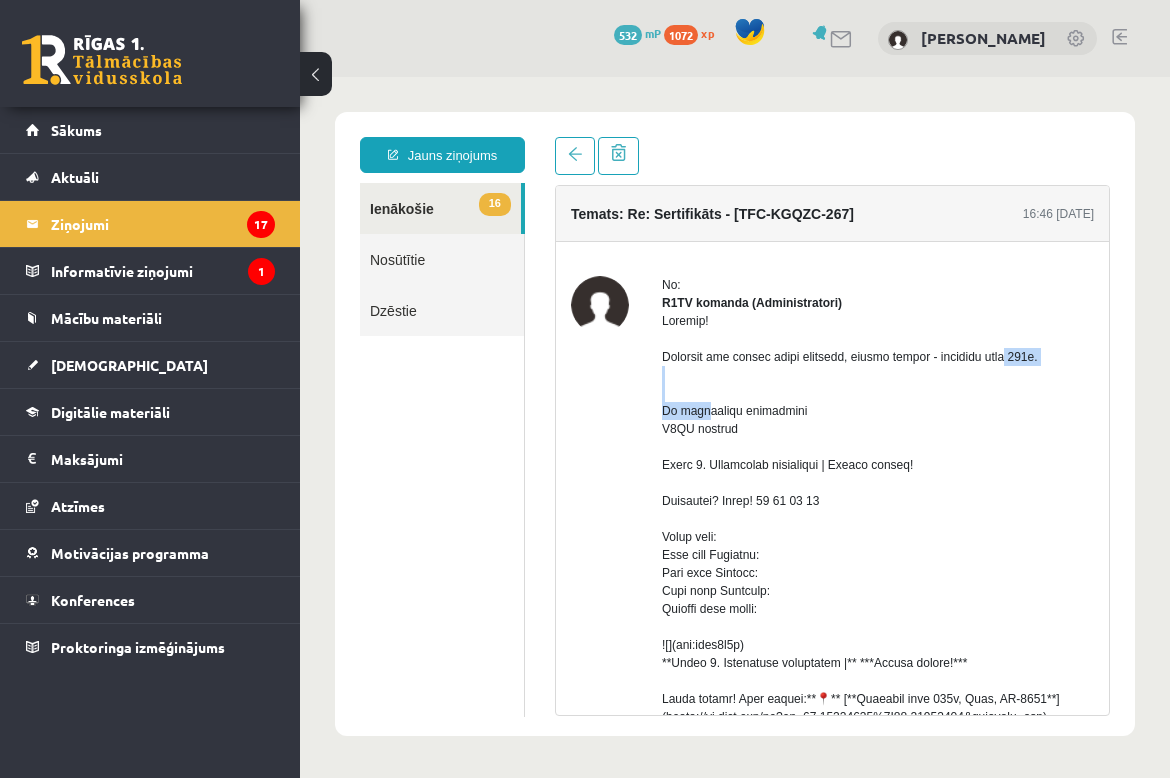 drag, startPoint x: 1010, startPoint y: 375, endPoint x: 920, endPoint y: 373, distance: 90.02222 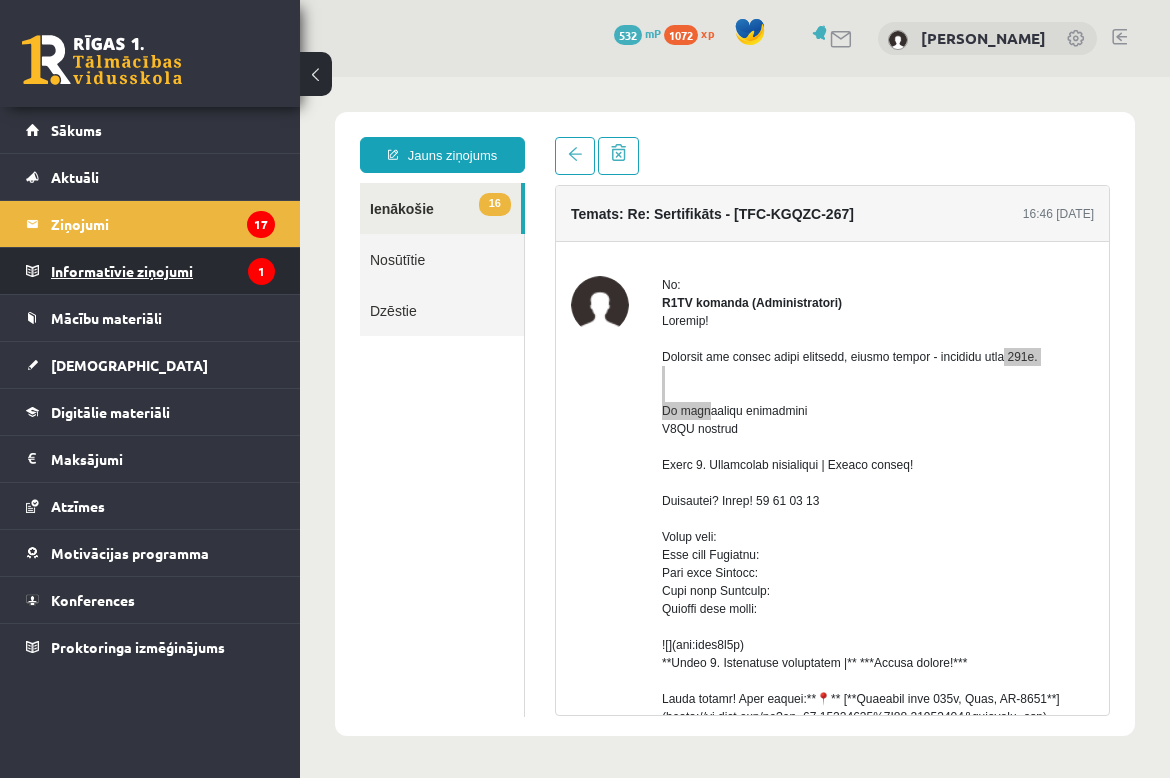 click on "Informatīvie ziņojumi
1" at bounding box center (163, 271) 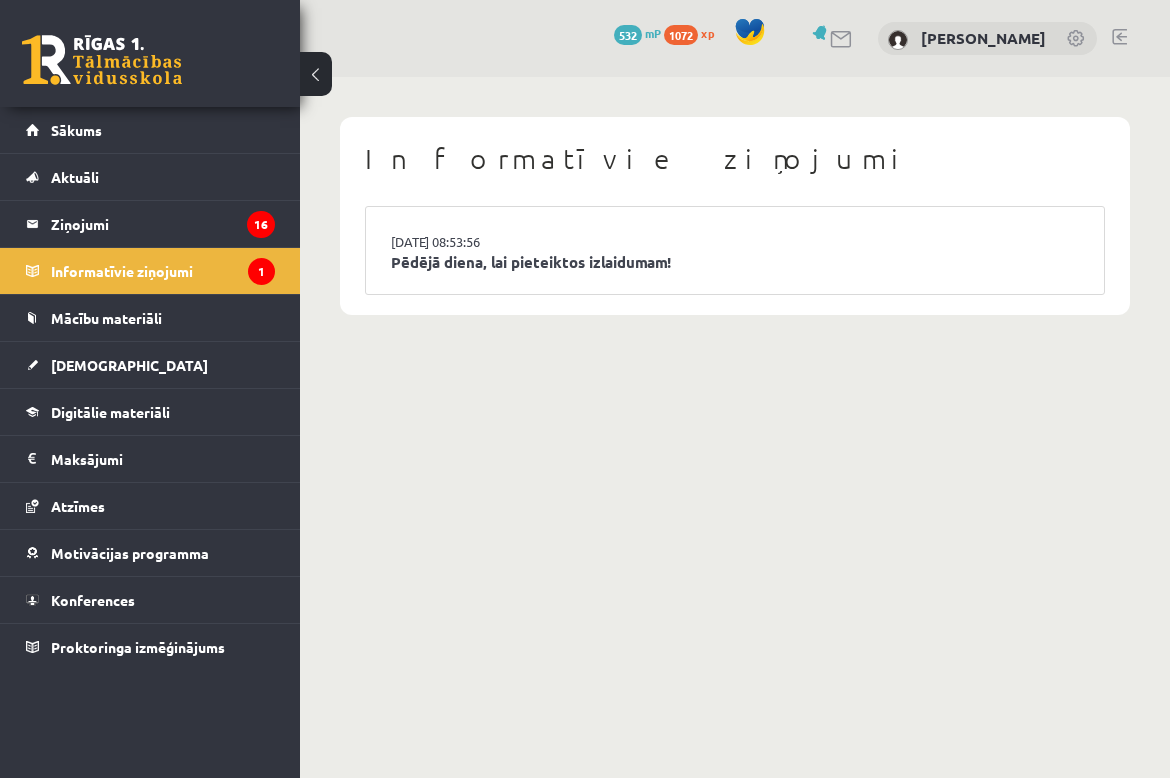 click on "1
Dāvanas
532
mP
1072
xp" at bounding box center [150, 53] 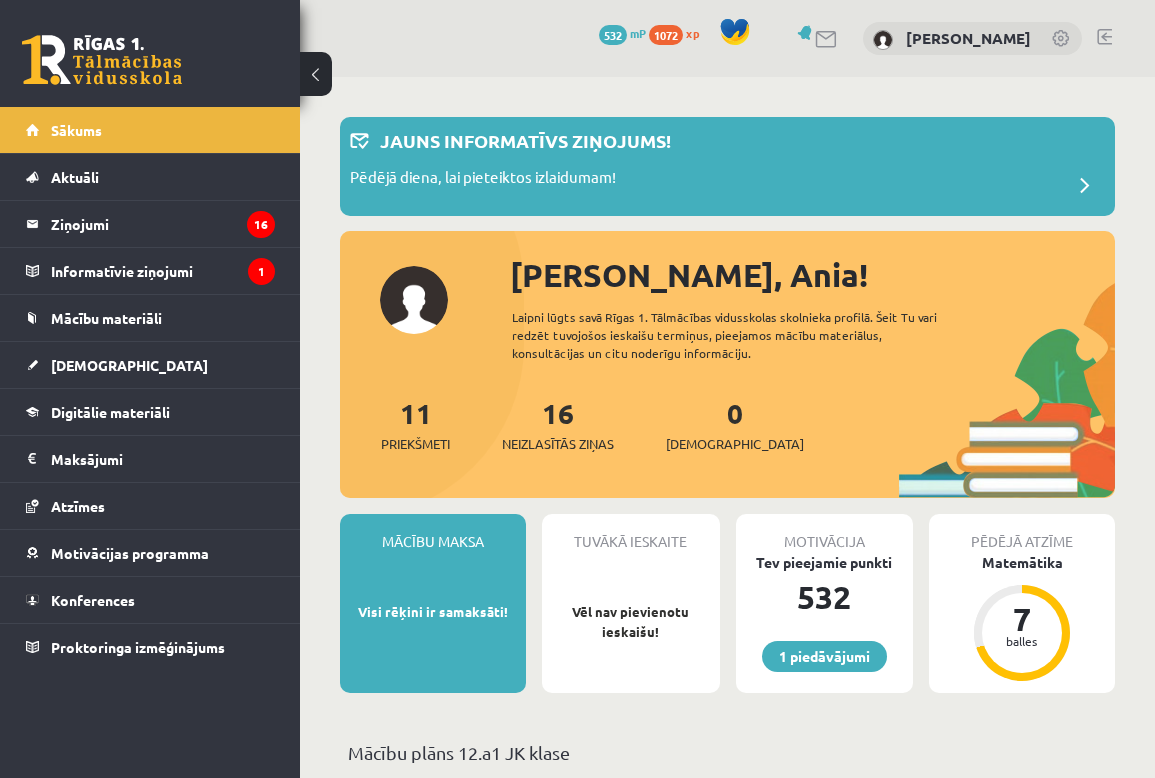 scroll, scrollTop: 0, scrollLeft: 0, axis: both 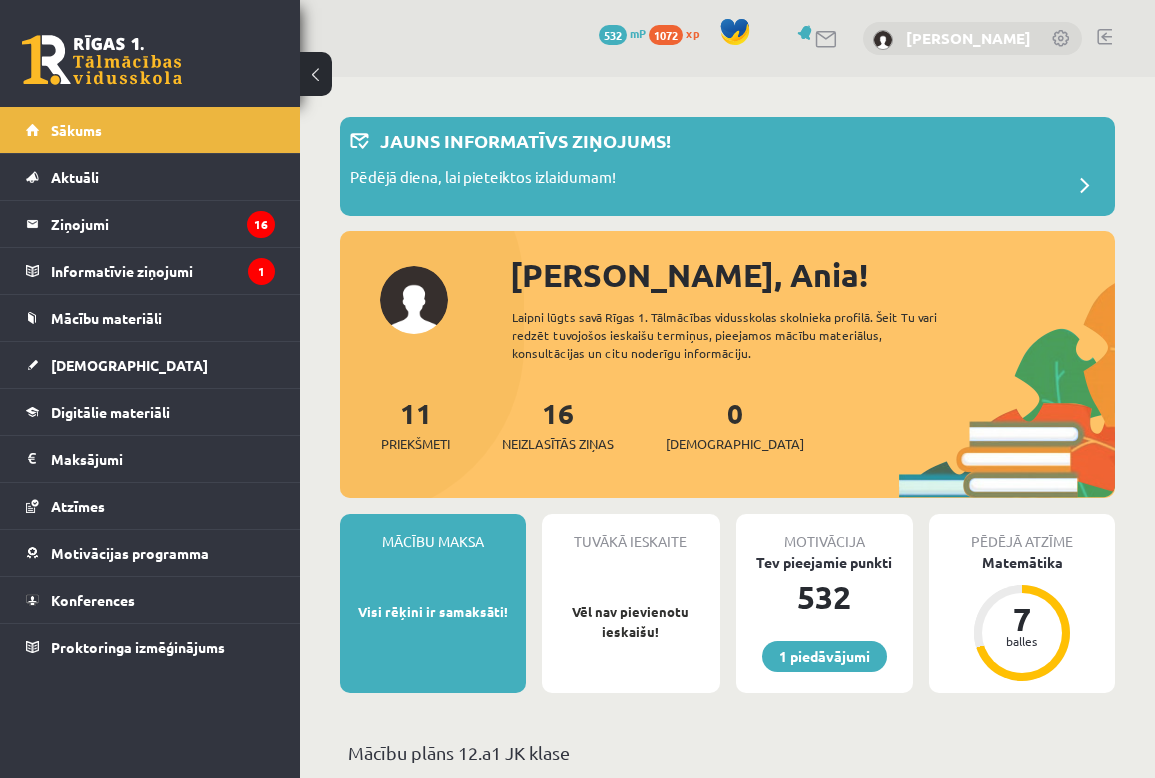 click on "[PERSON_NAME]" at bounding box center (968, 38) 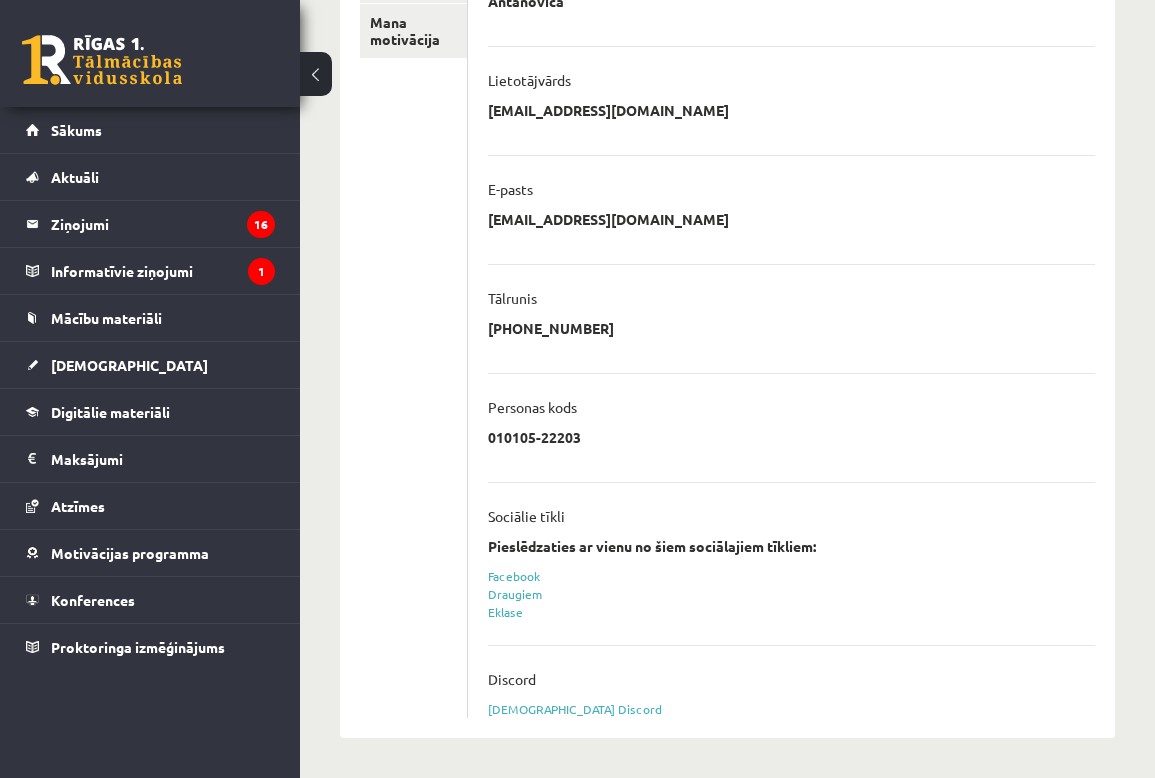 scroll, scrollTop: 28, scrollLeft: 0, axis: vertical 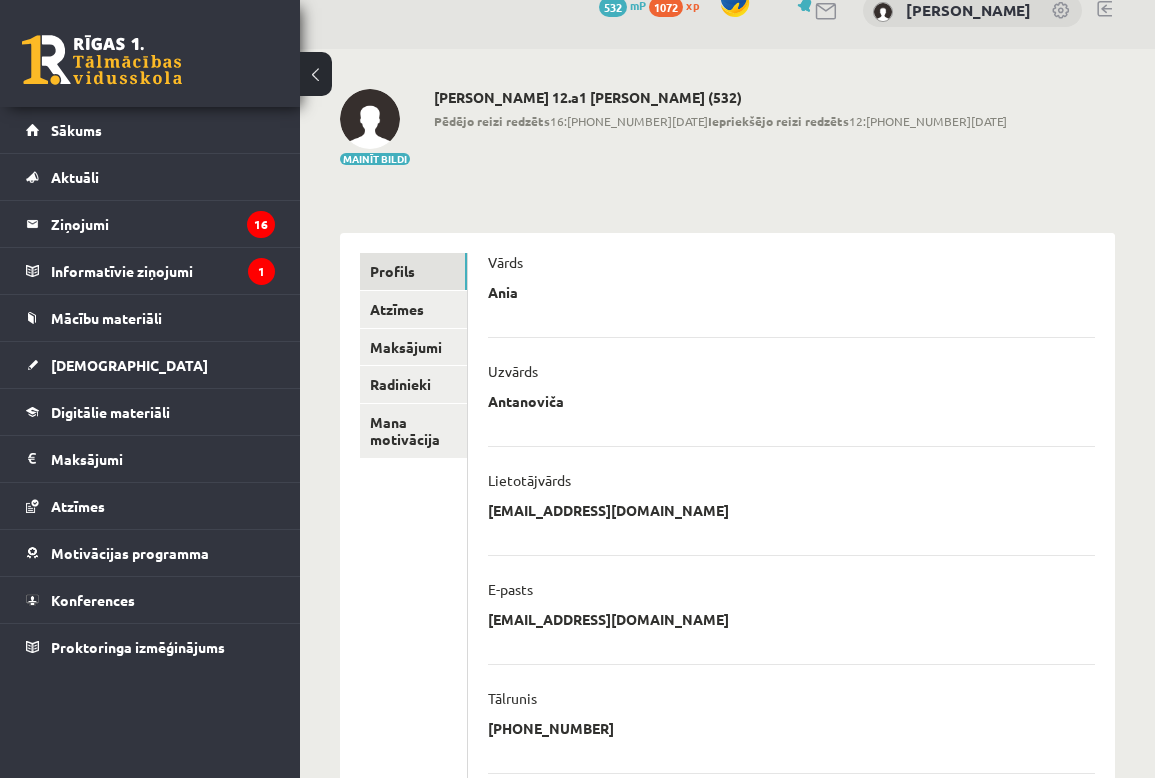 click at bounding box center (815, 10) 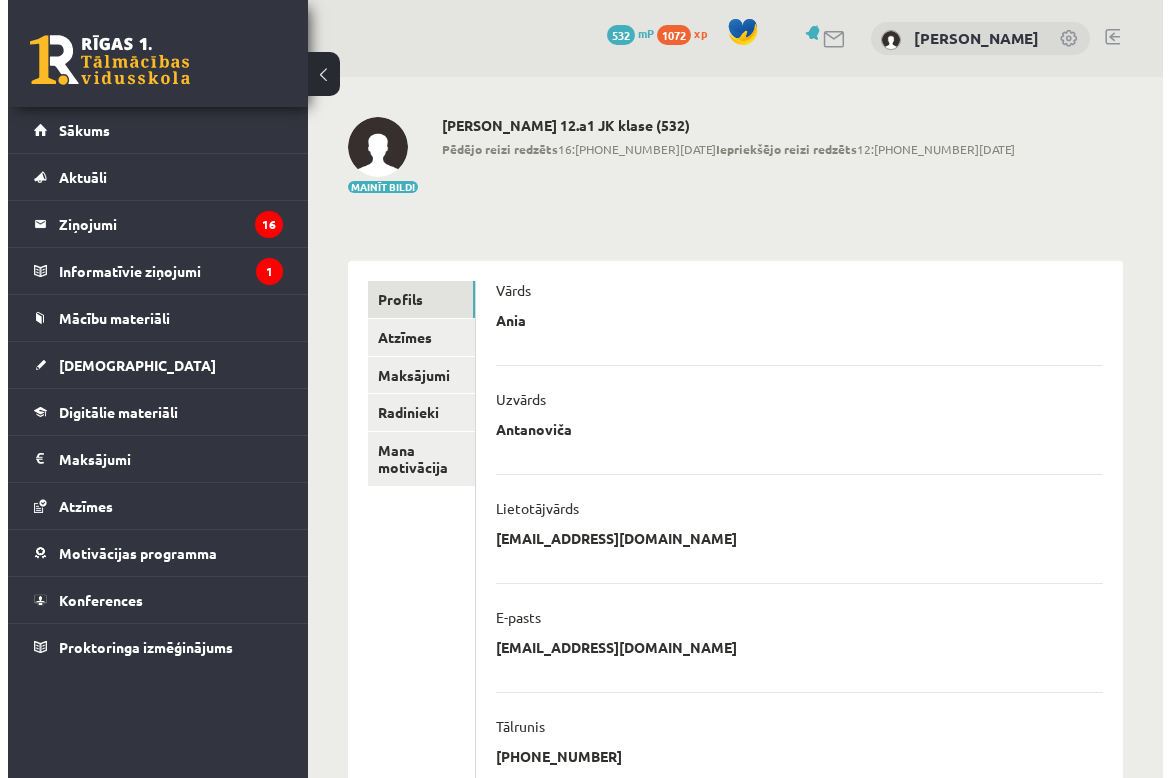 scroll, scrollTop: 0, scrollLeft: 0, axis: both 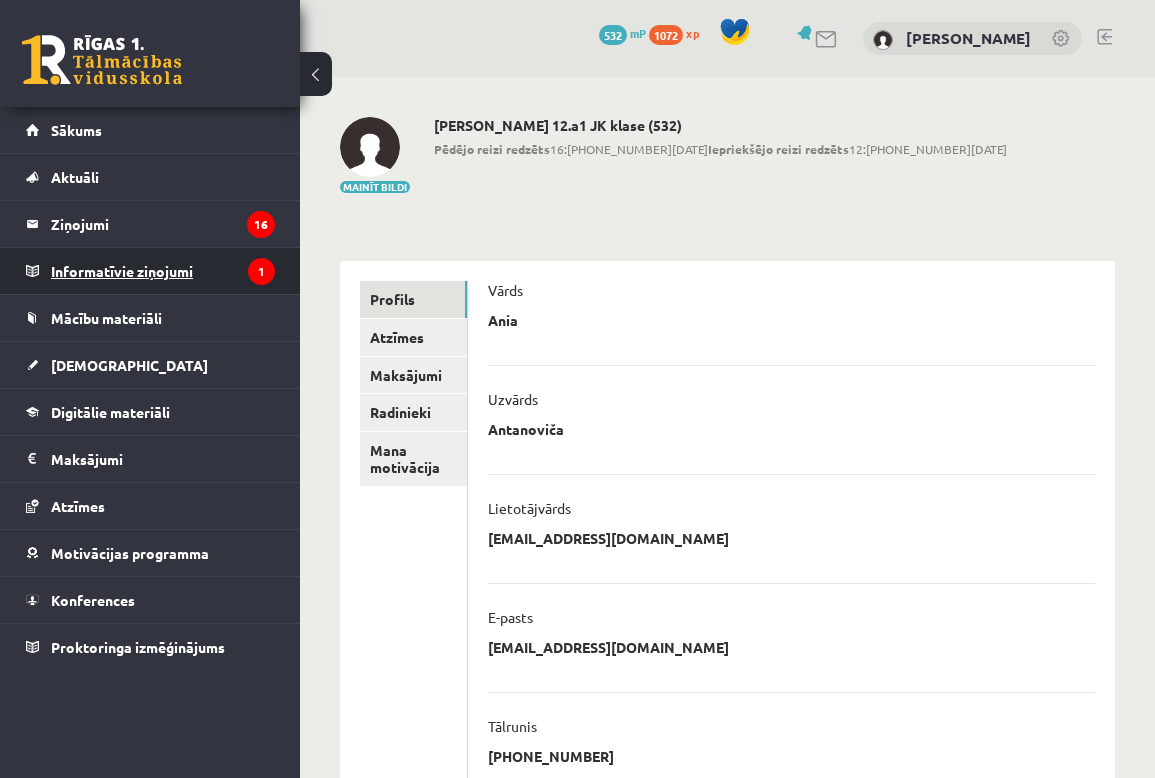 click on "Informatīvie ziņojumi
1" at bounding box center (163, 271) 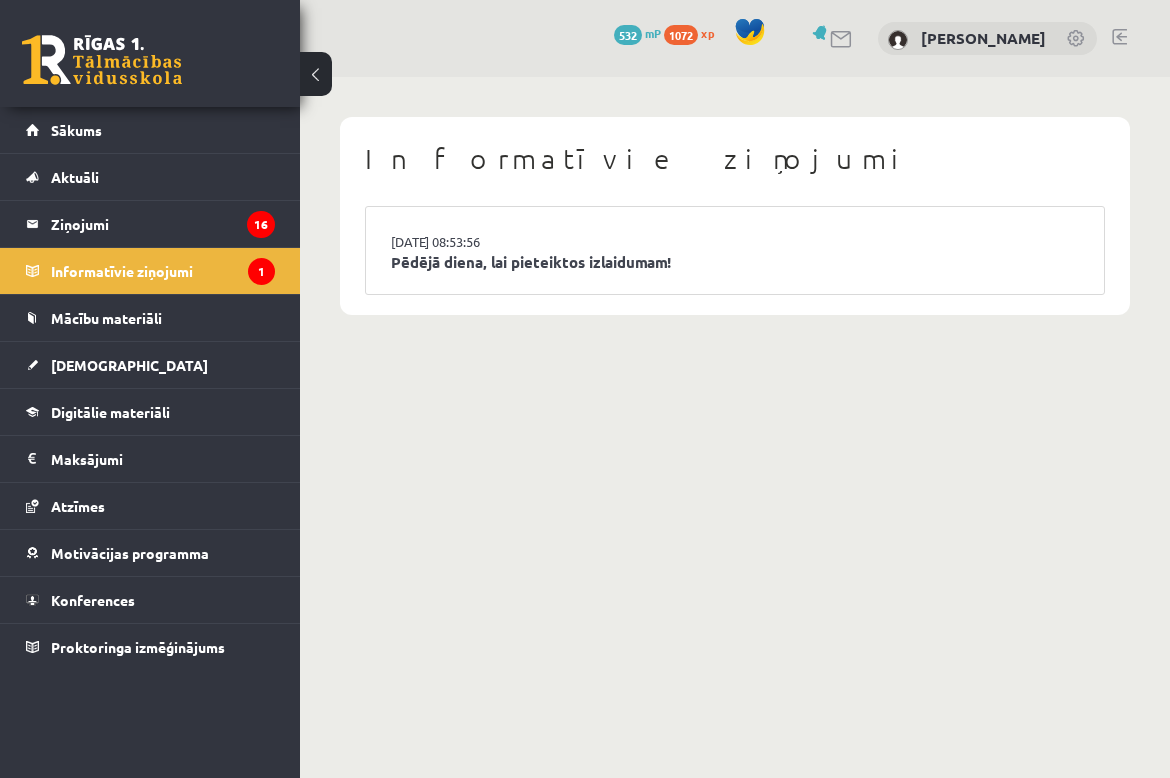 click on "Informatīvie ziņojumi
1" at bounding box center (150, 270) 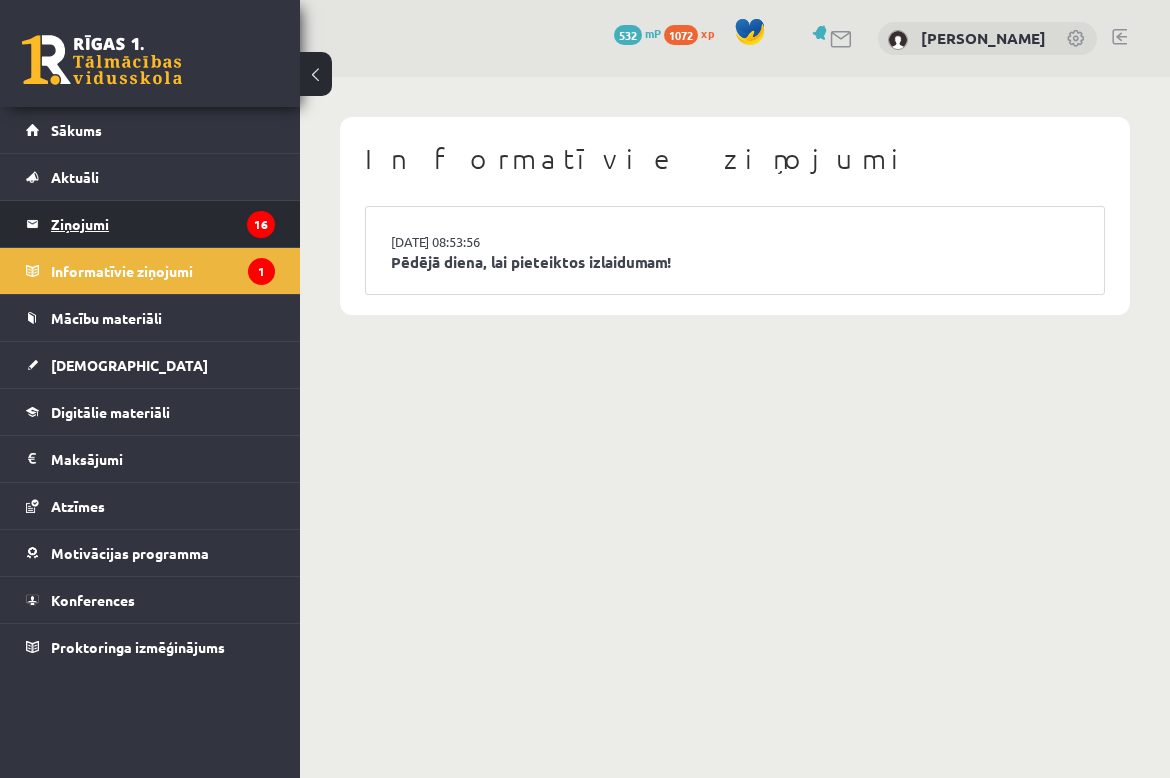 click on "Ziņojumi
16" at bounding box center (163, 224) 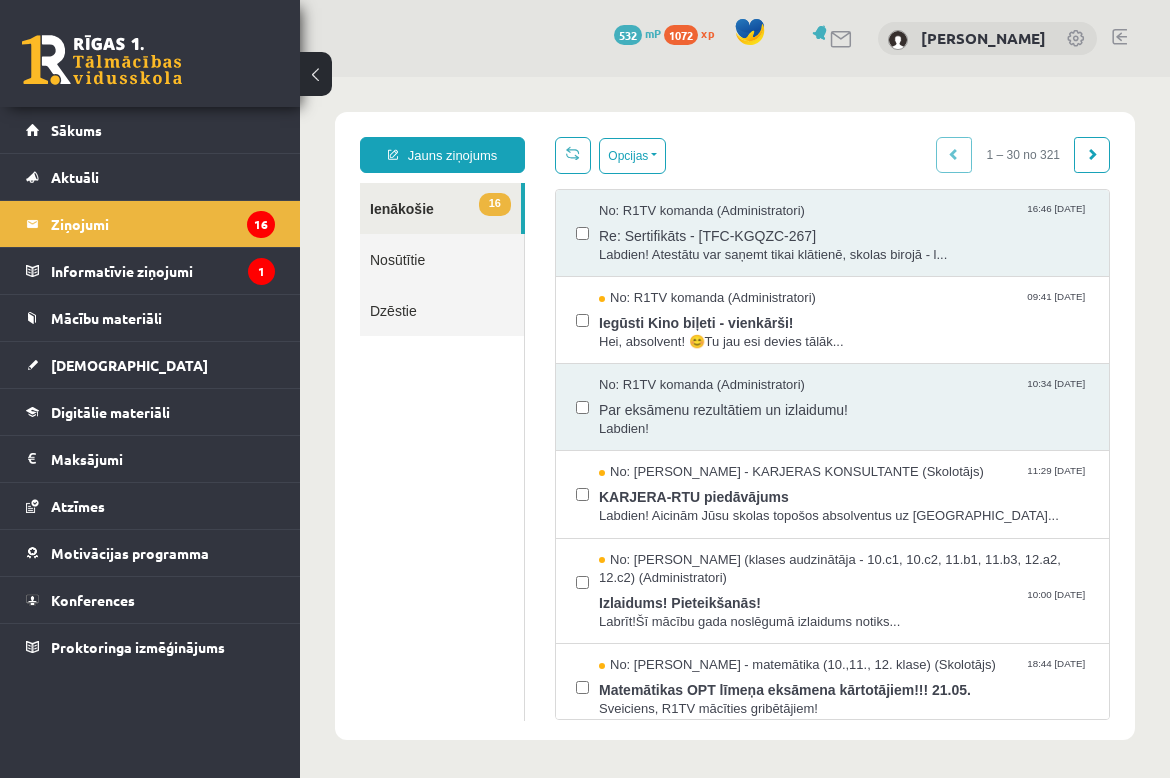 scroll, scrollTop: 0, scrollLeft: 0, axis: both 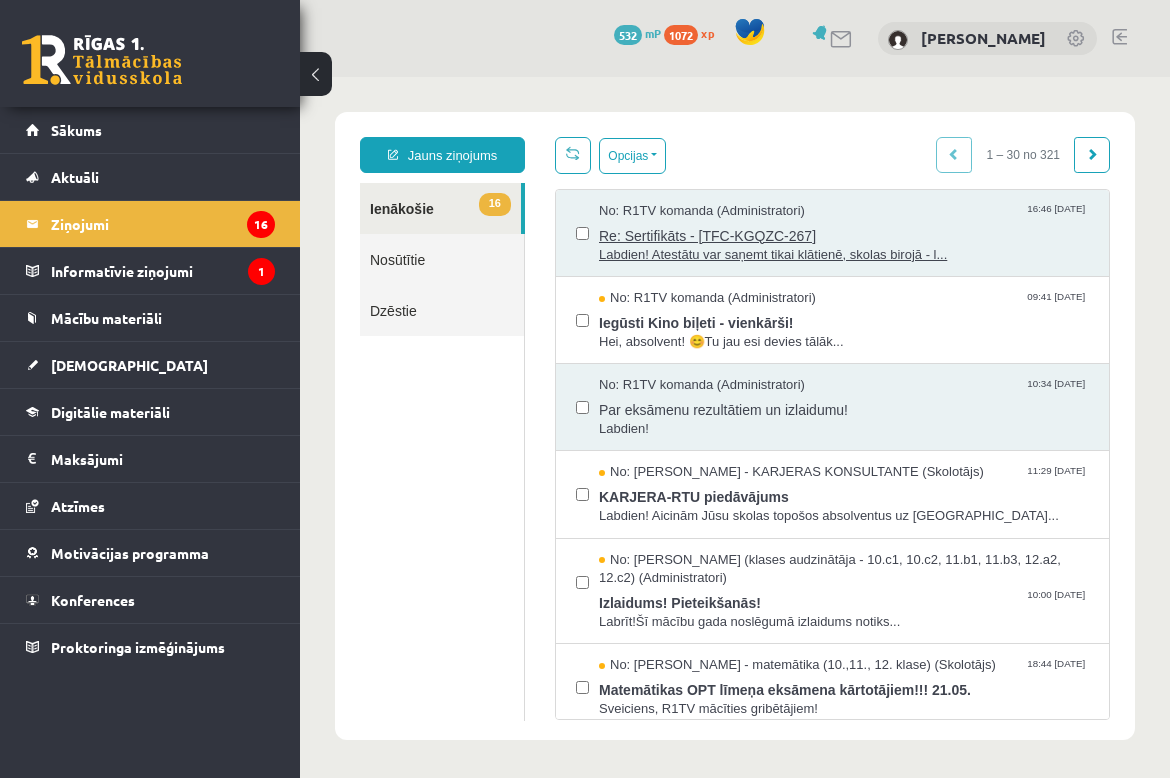 click on "Labdien!
Atestātu var saņemt tikai klātienē, skolas birojā - l..." at bounding box center (844, 255) 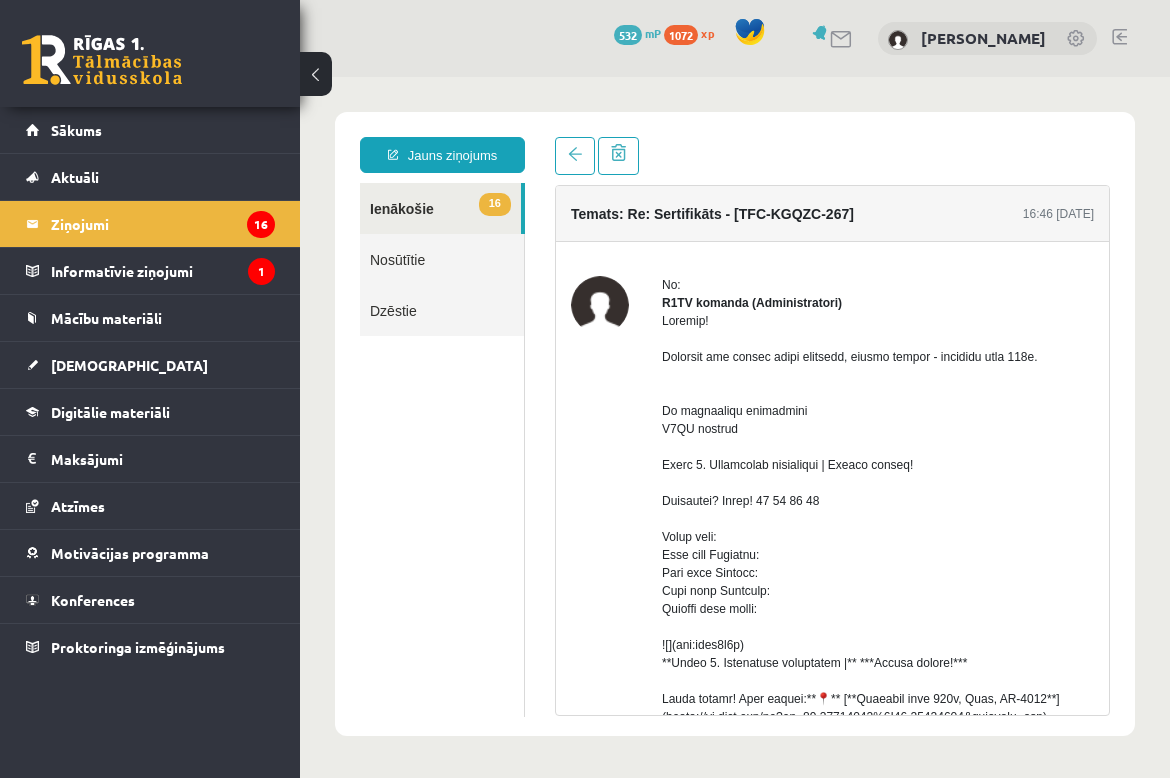 scroll, scrollTop: 0, scrollLeft: 0, axis: both 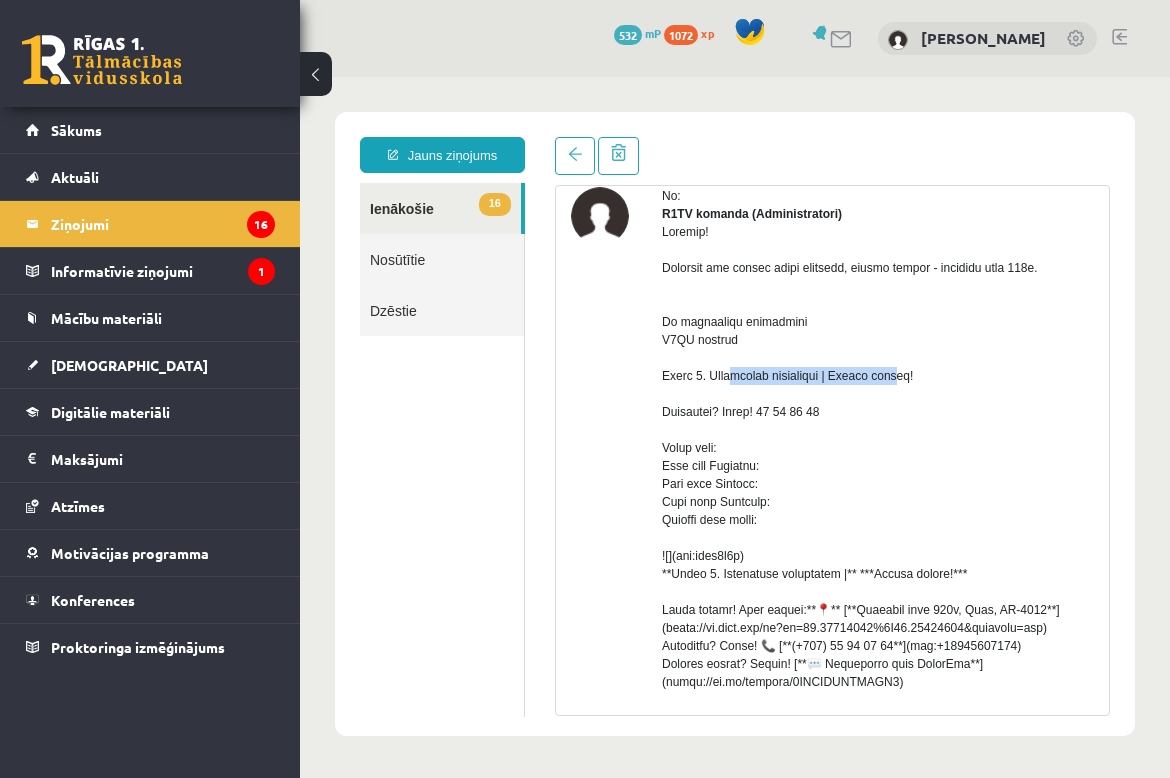 drag, startPoint x: 825, startPoint y: 395, endPoint x: 661, endPoint y: 399, distance: 164.04877 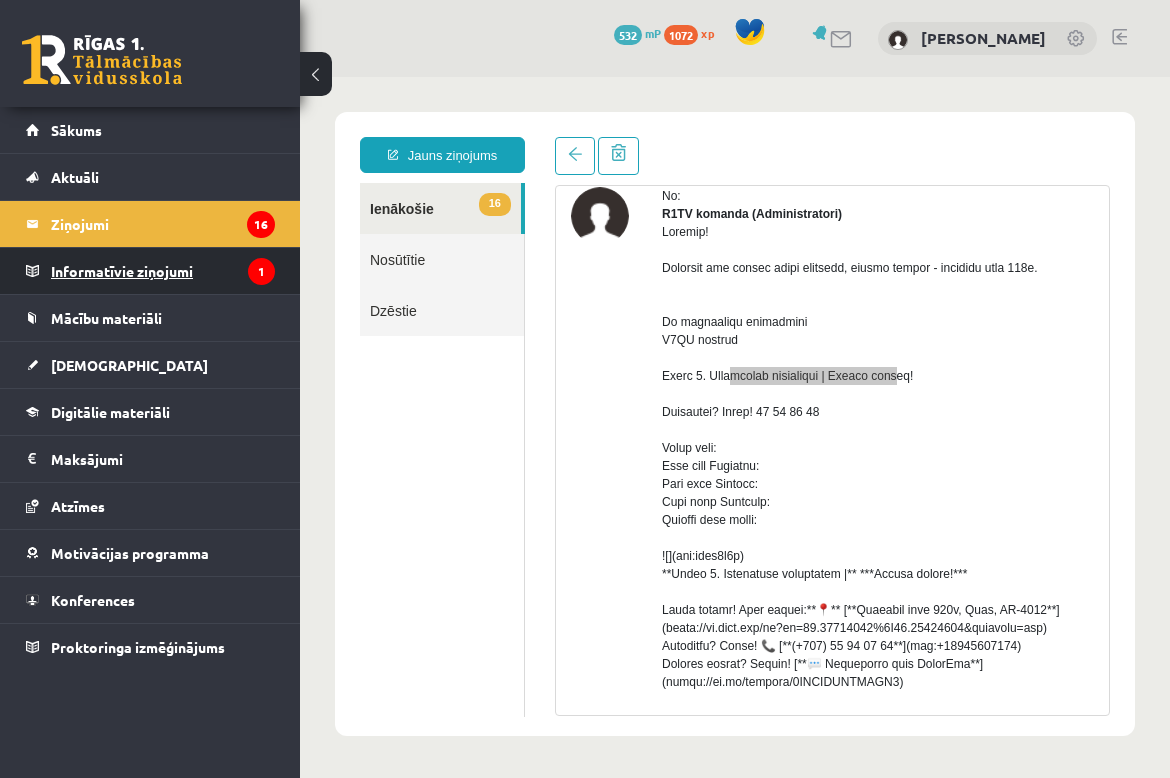 click on "Informatīvie ziņojumi
1" at bounding box center (163, 271) 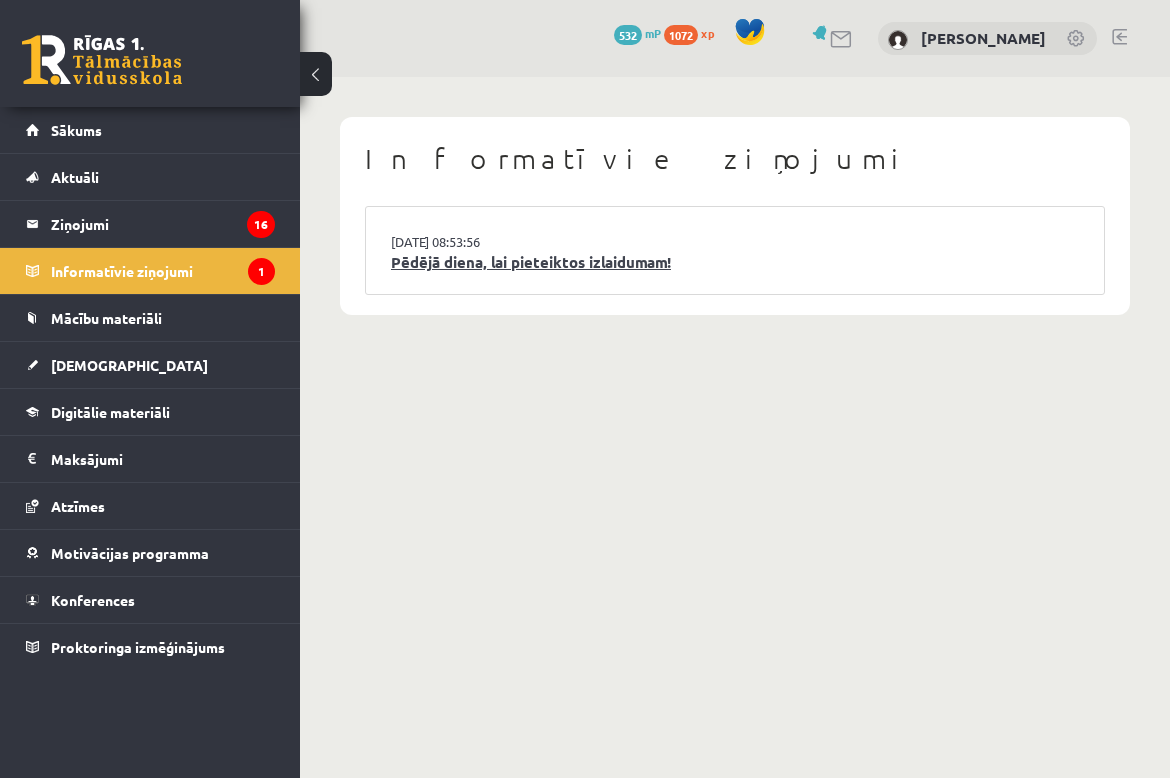 click on "Pēdējā diena, lai pieteiktos izlaidumam!" at bounding box center [735, 262] 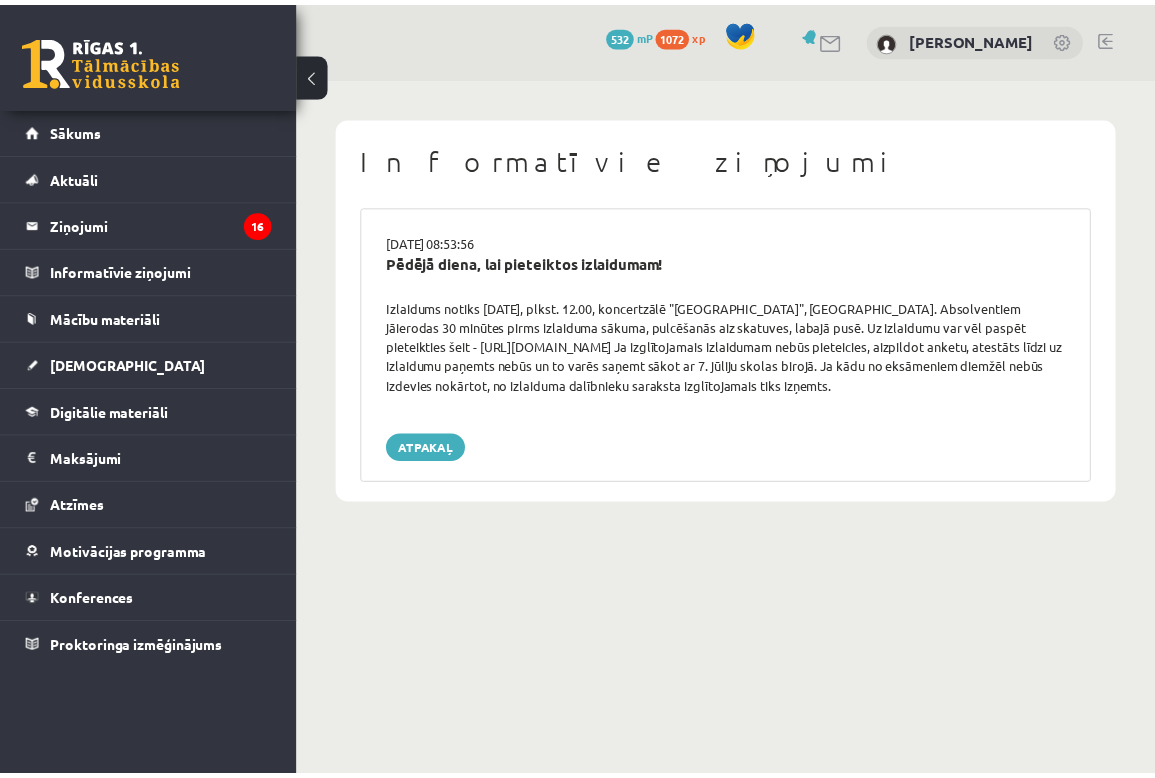 scroll, scrollTop: 0, scrollLeft: 0, axis: both 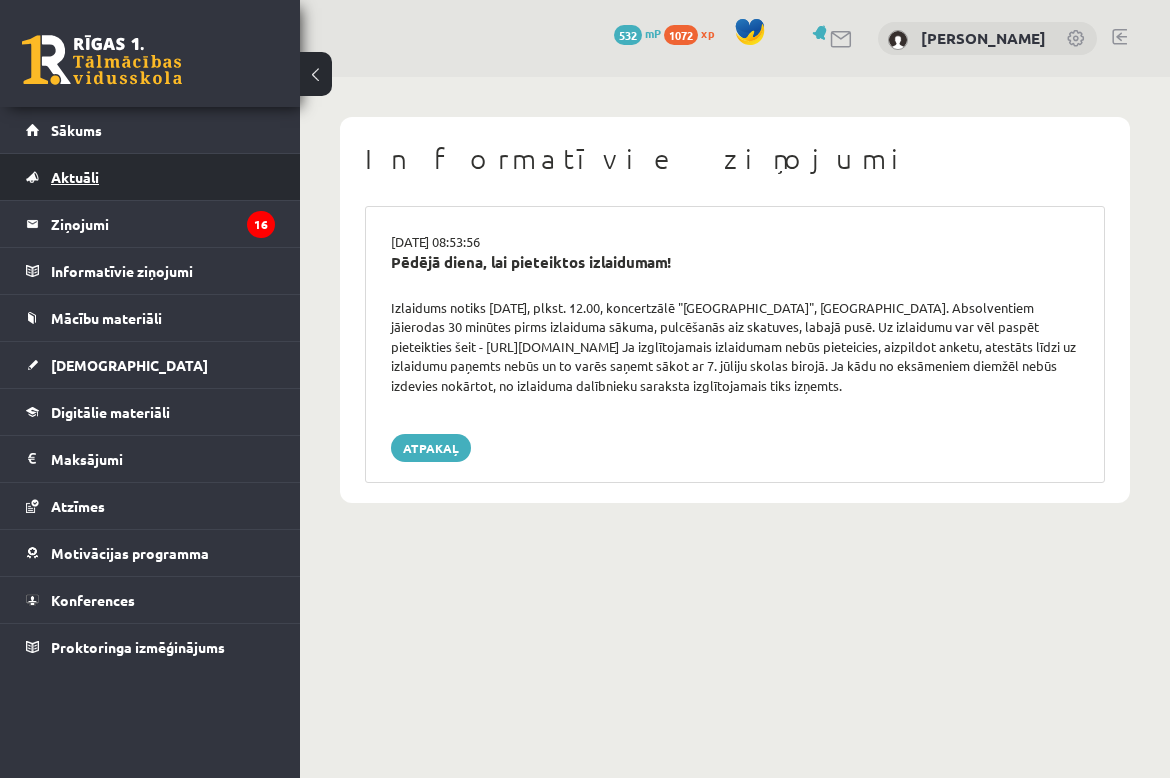 click on "Aktuāli" at bounding box center [150, 177] 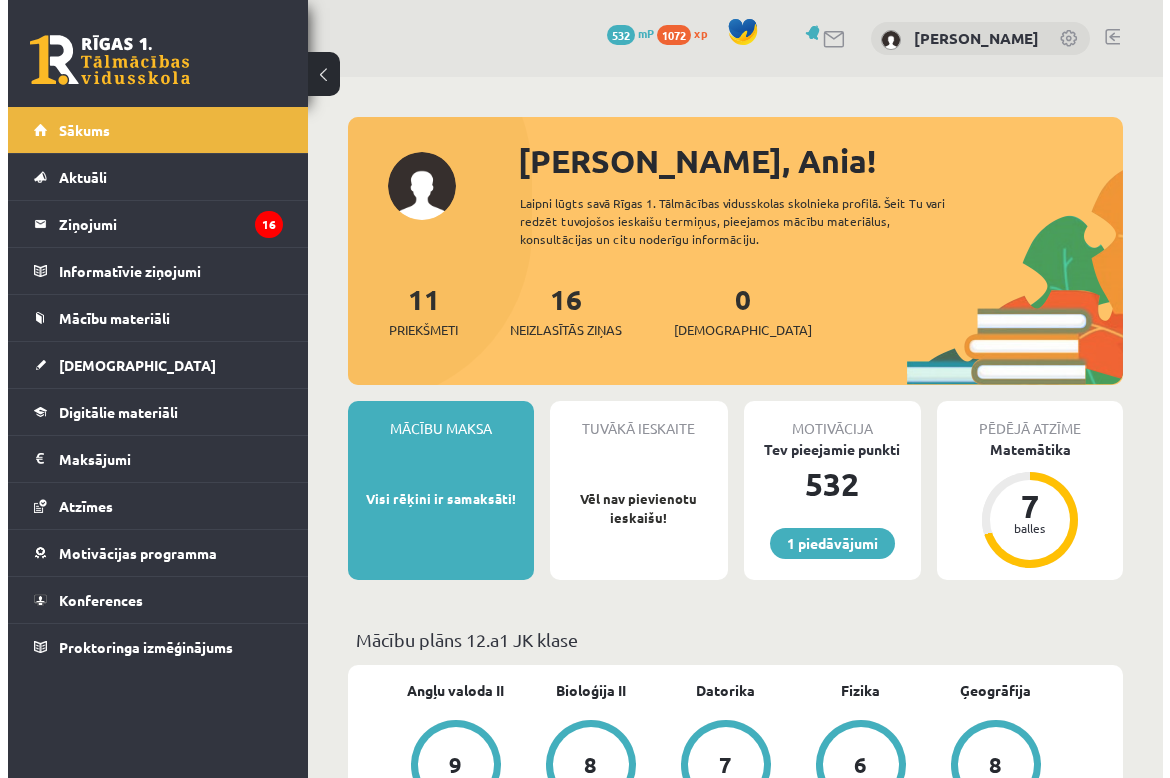 scroll, scrollTop: 0, scrollLeft: 0, axis: both 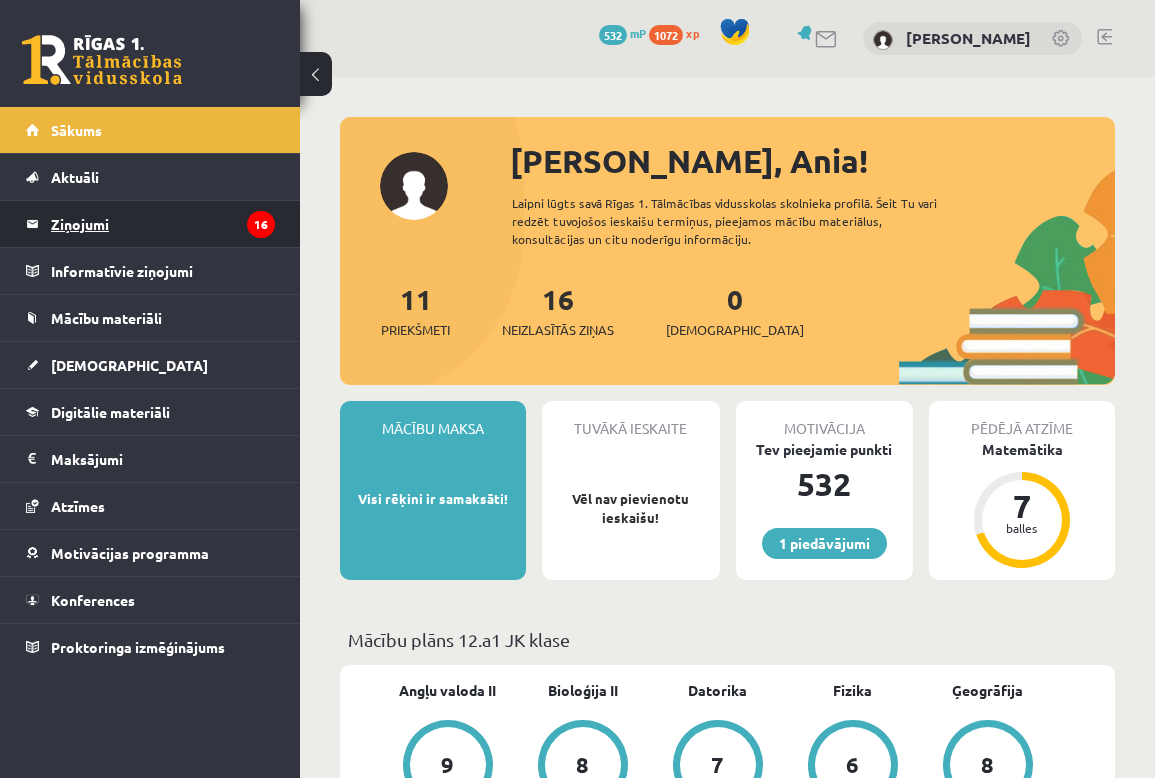 click on "Ziņojumi
16" at bounding box center [163, 224] 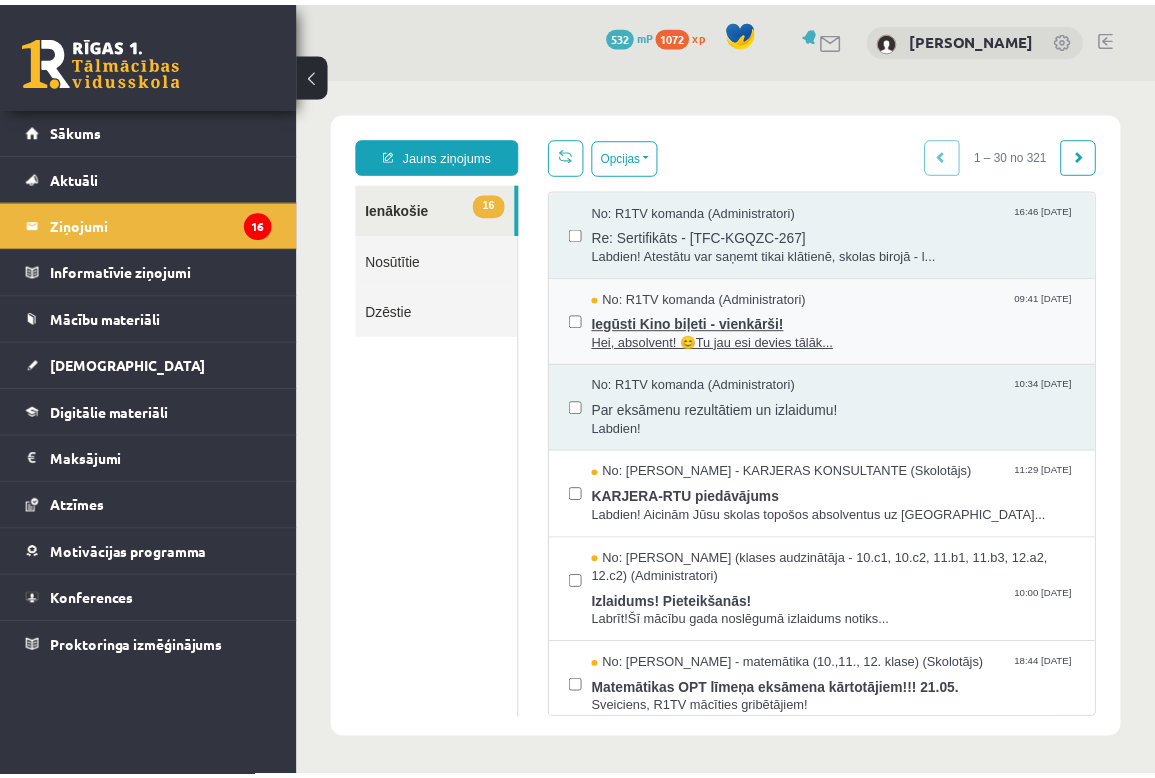 scroll, scrollTop: 0, scrollLeft: 0, axis: both 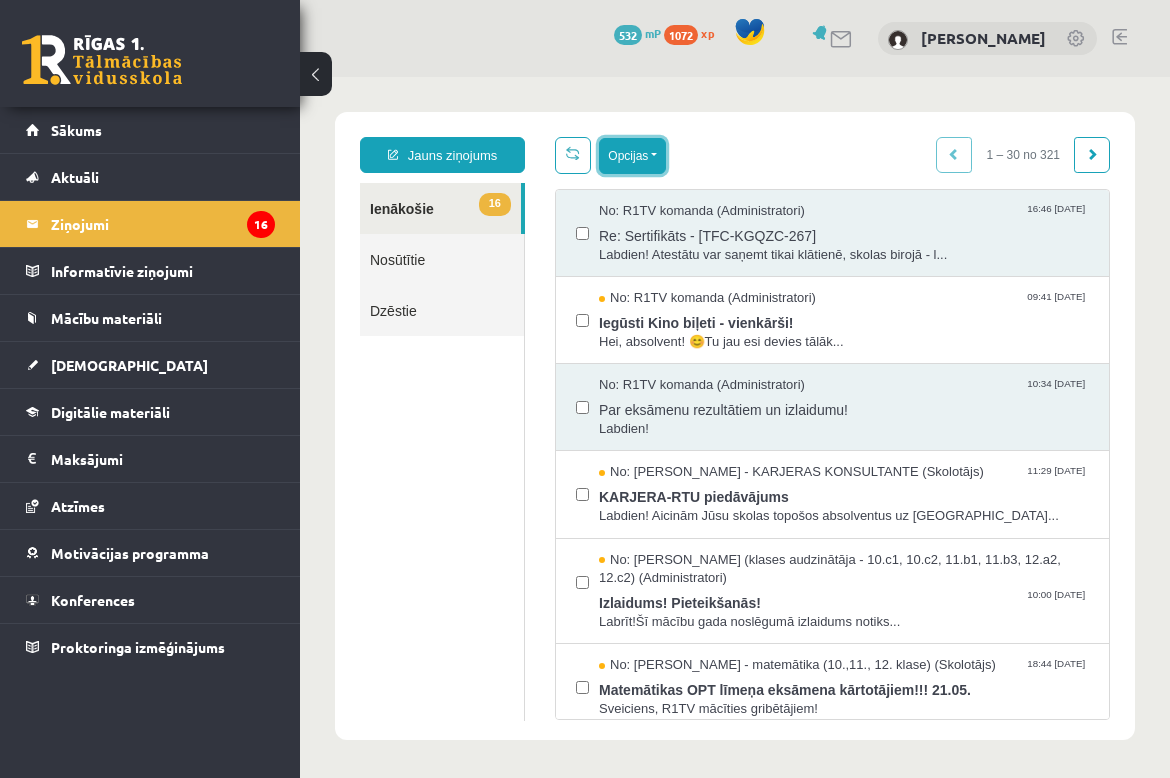click on "Opcijas" at bounding box center (632, 156) 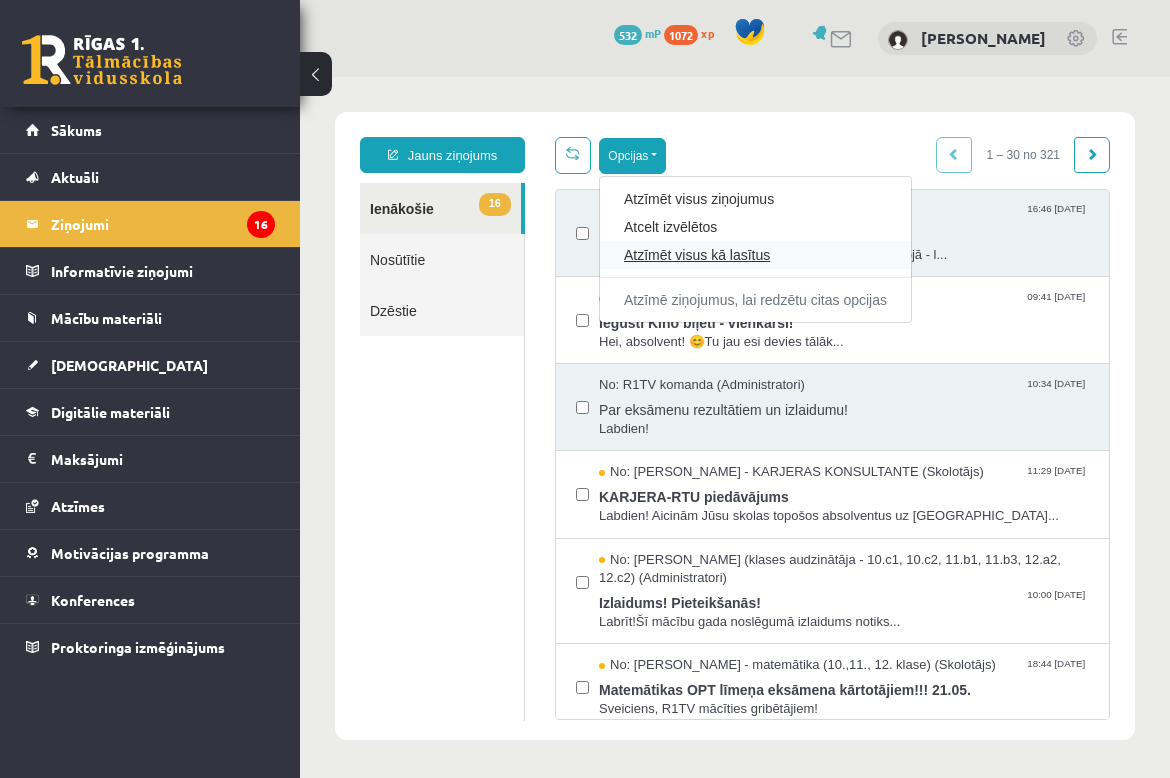 click on "Atzīmēt visus kā lasītus" at bounding box center [755, 255] 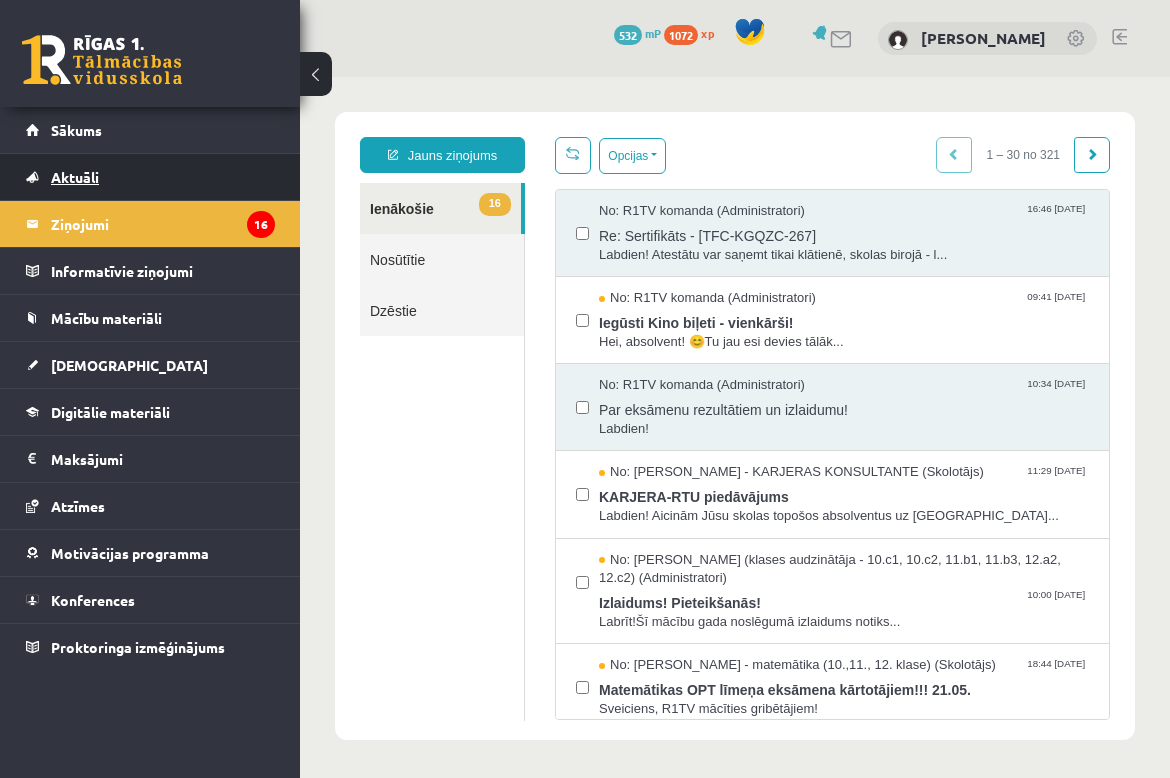 click on "Aktuāli" at bounding box center [150, 177] 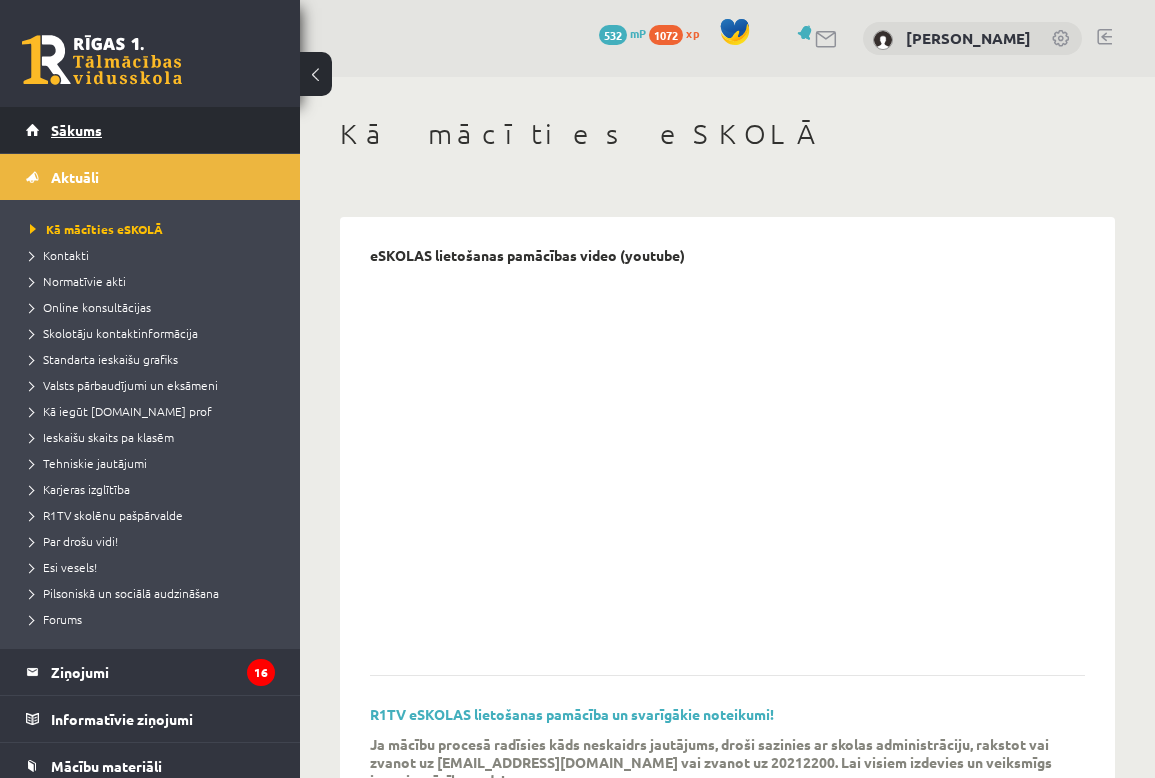 click on "Sākums" at bounding box center (150, 130) 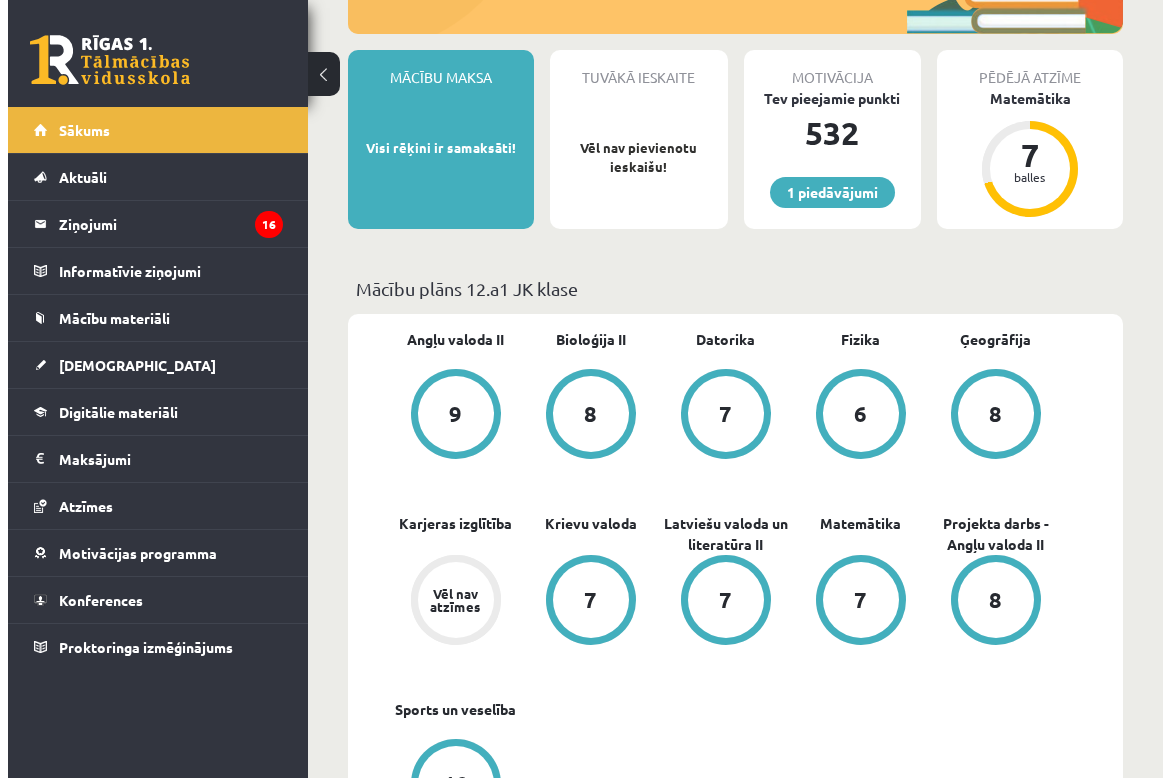 scroll, scrollTop: 0, scrollLeft: 0, axis: both 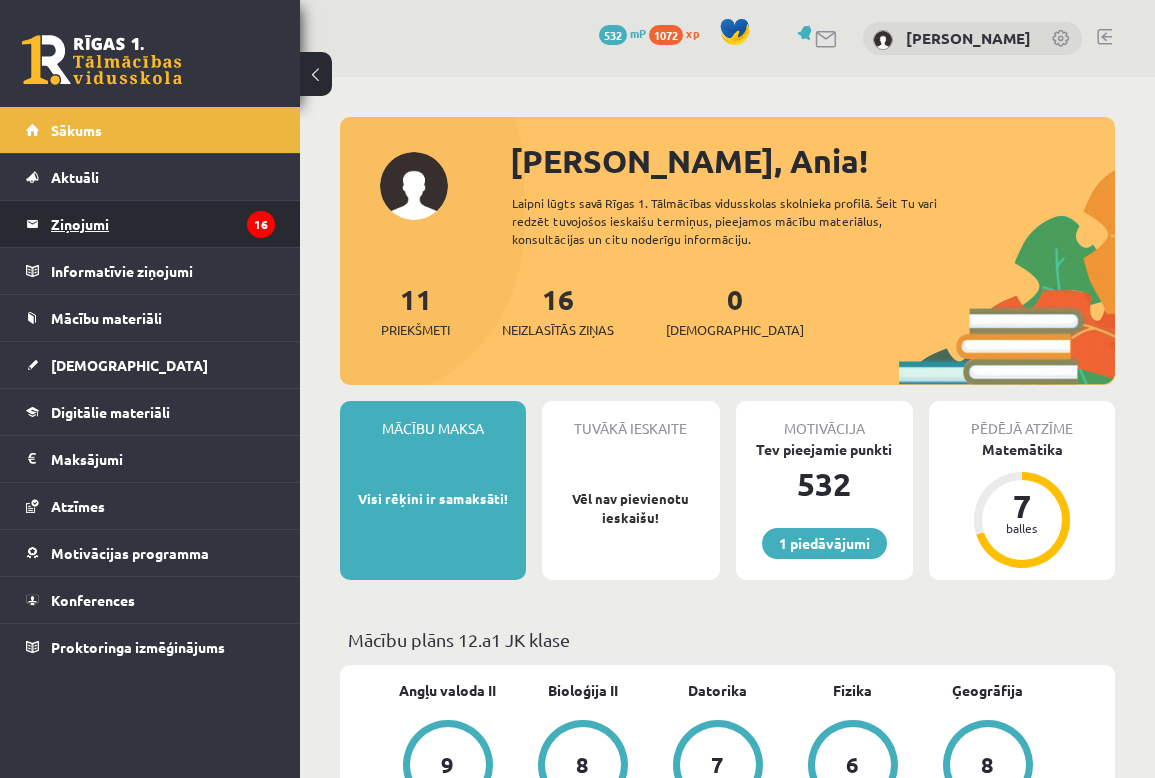 click on "Ziņojumi
16" at bounding box center [163, 224] 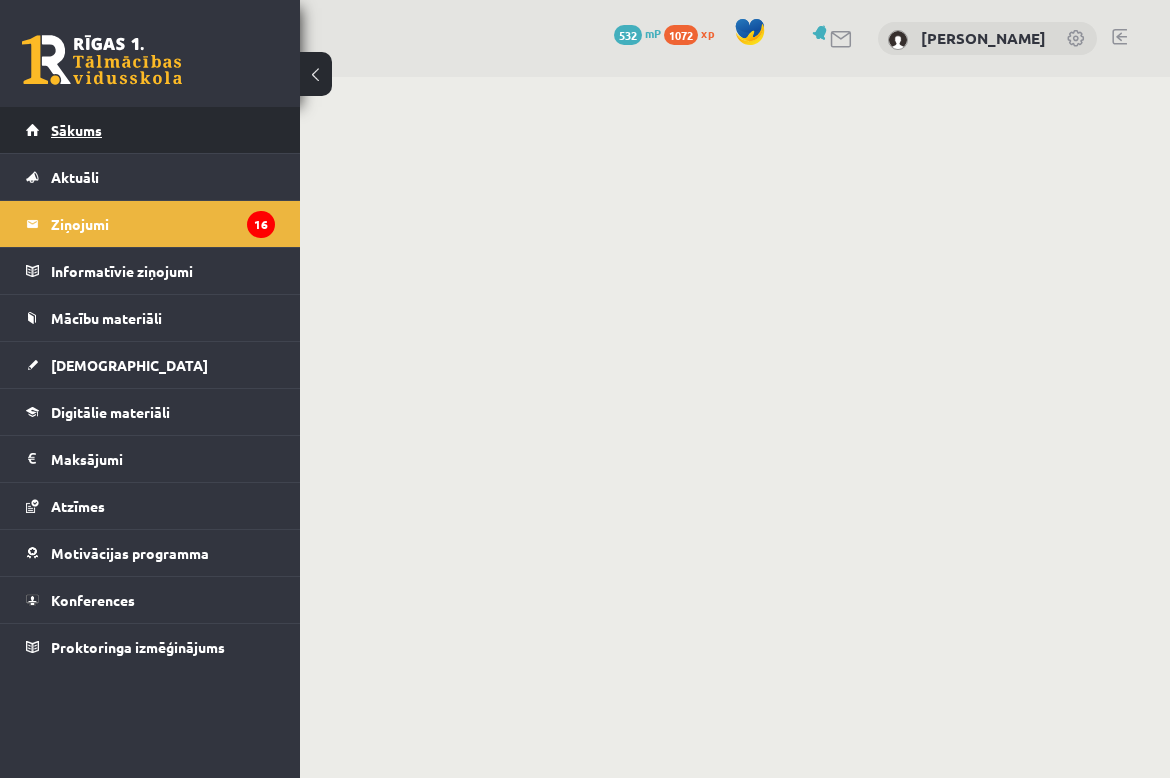 click on "Sākums" at bounding box center [150, 130] 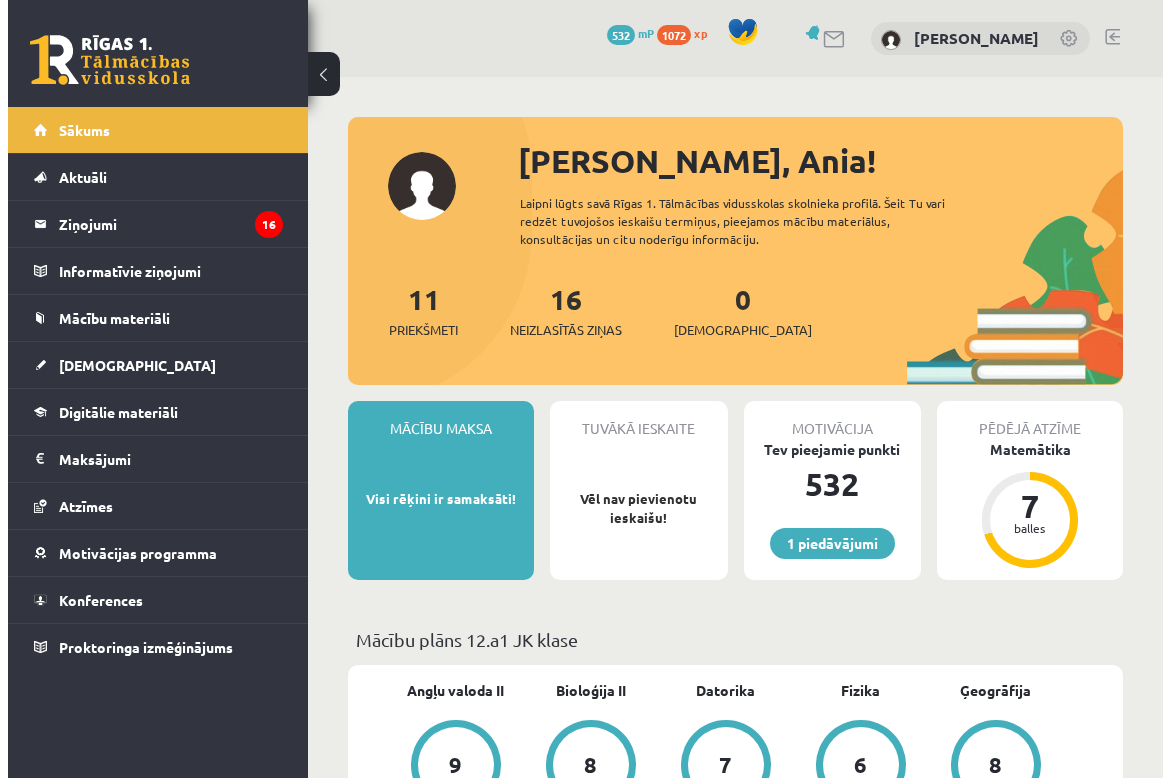 scroll, scrollTop: 0, scrollLeft: 0, axis: both 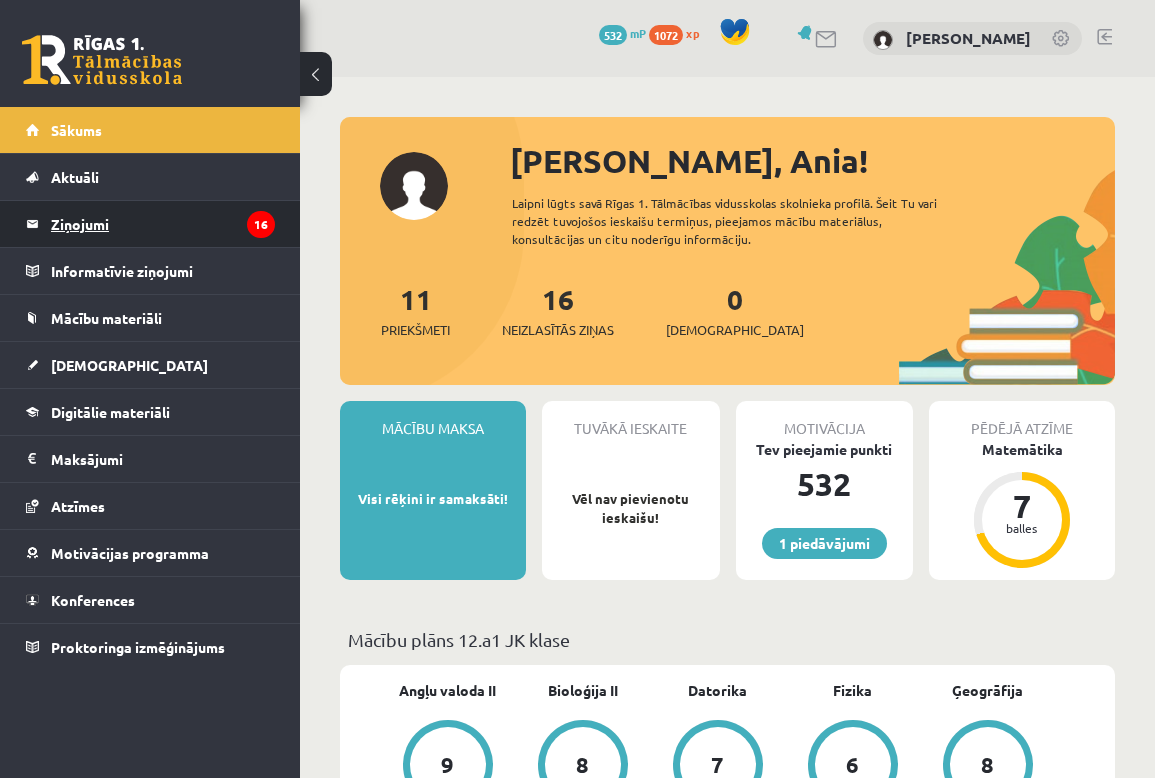 click on "Ziņojumi
16" at bounding box center [163, 224] 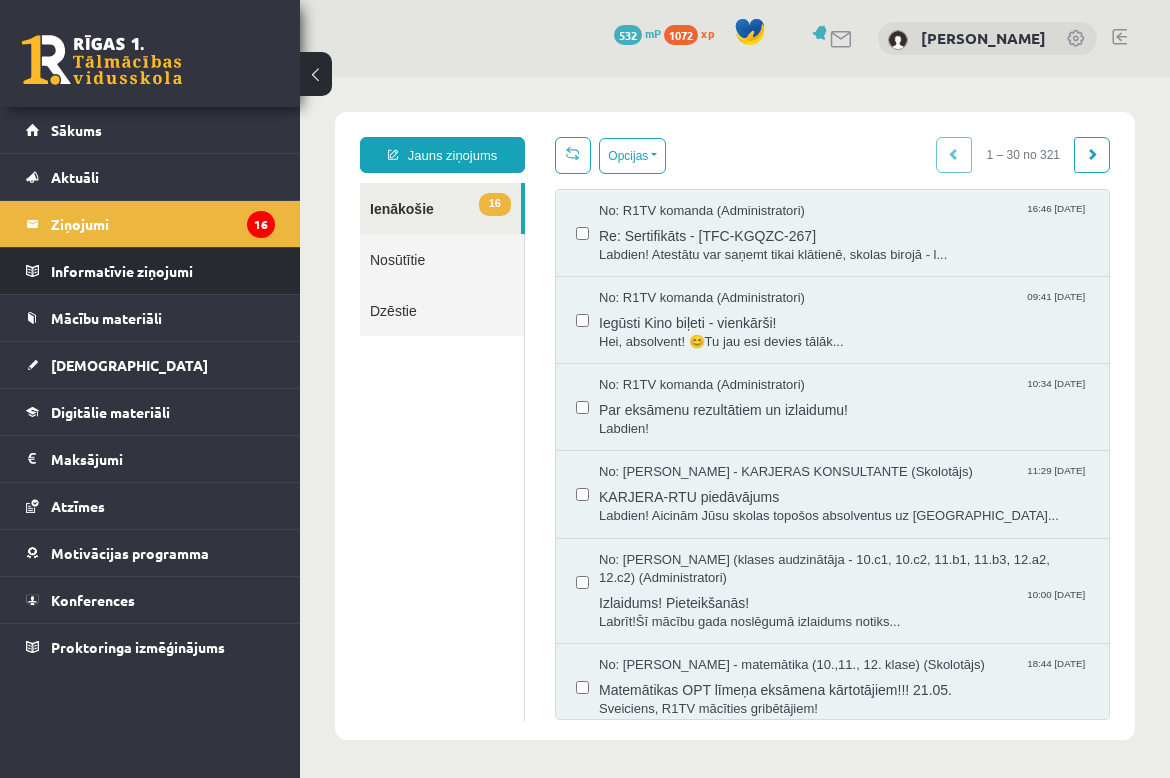scroll, scrollTop: 0, scrollLeft: 0, axis: both 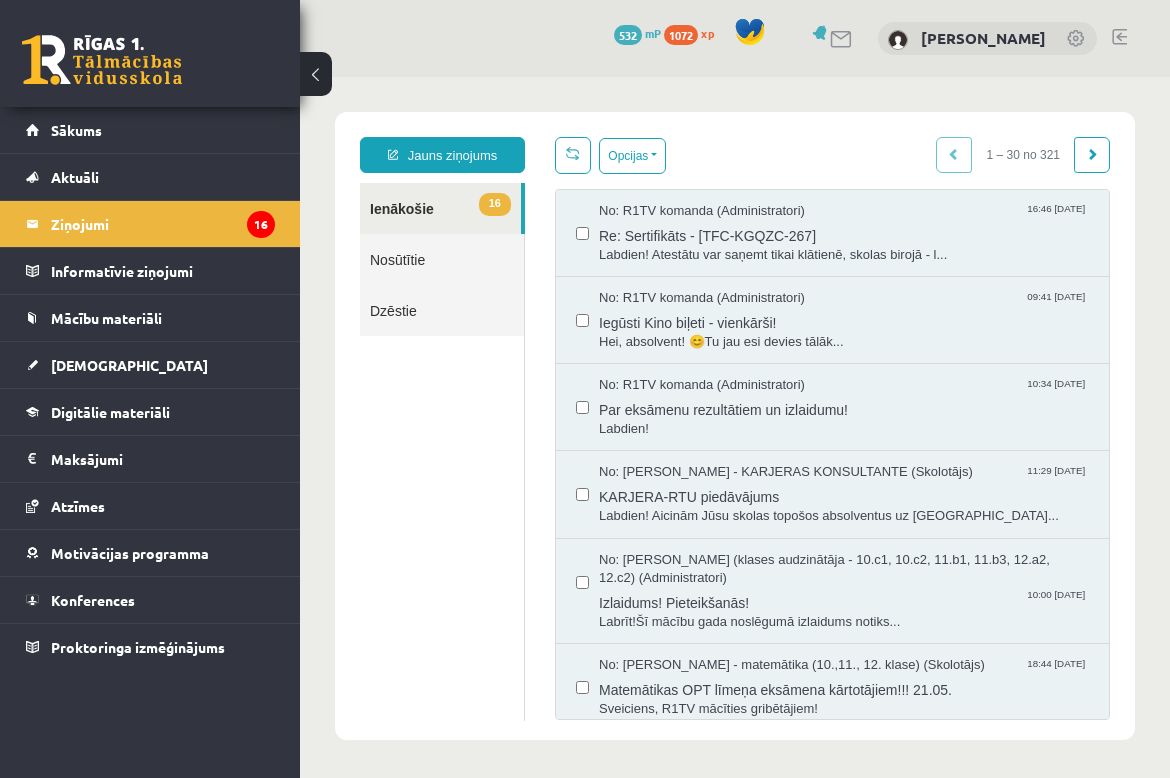 click on "No: R1TV komanda (Administratori)
09:41 07/07/2025
Iegūsti Kino biļeti - vienkārši!
Hei, absolvent! 😊Tu jau esi devies tālāk..." at bounding box center [832, 320] 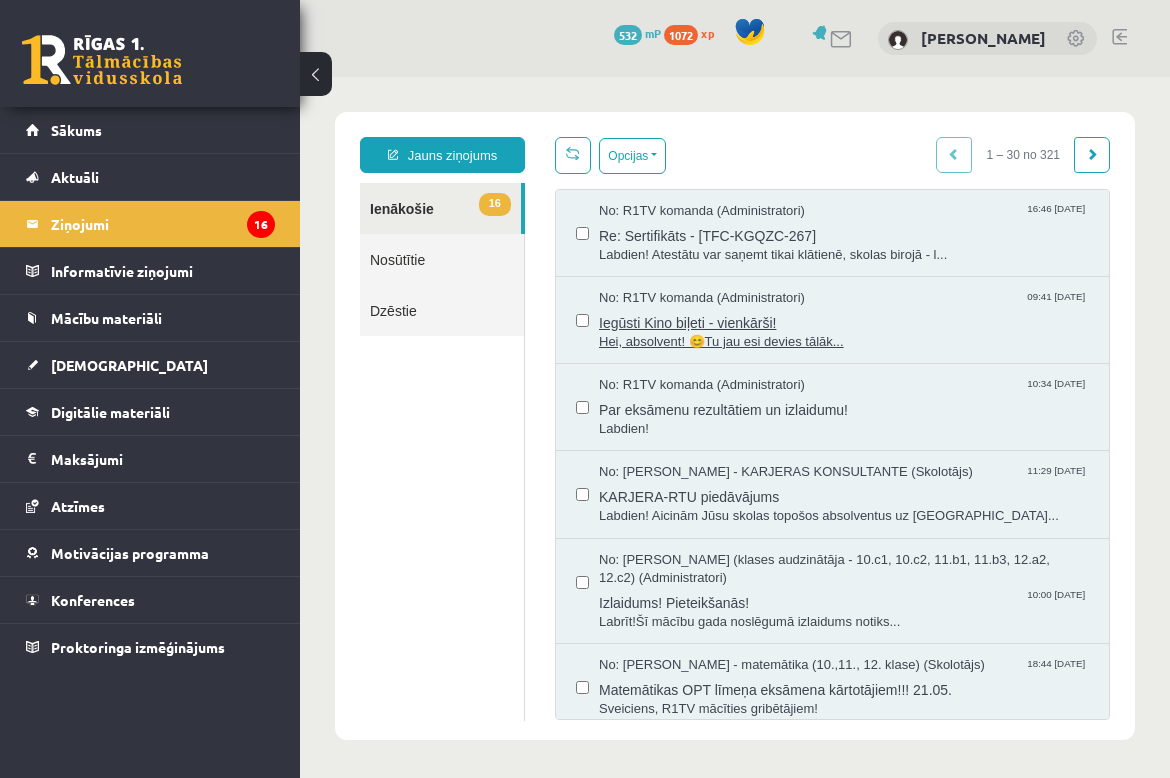 click on "Hei, absolvent! 😊Tu jau esi devies tālāk..." at bounding box center [844, 342] 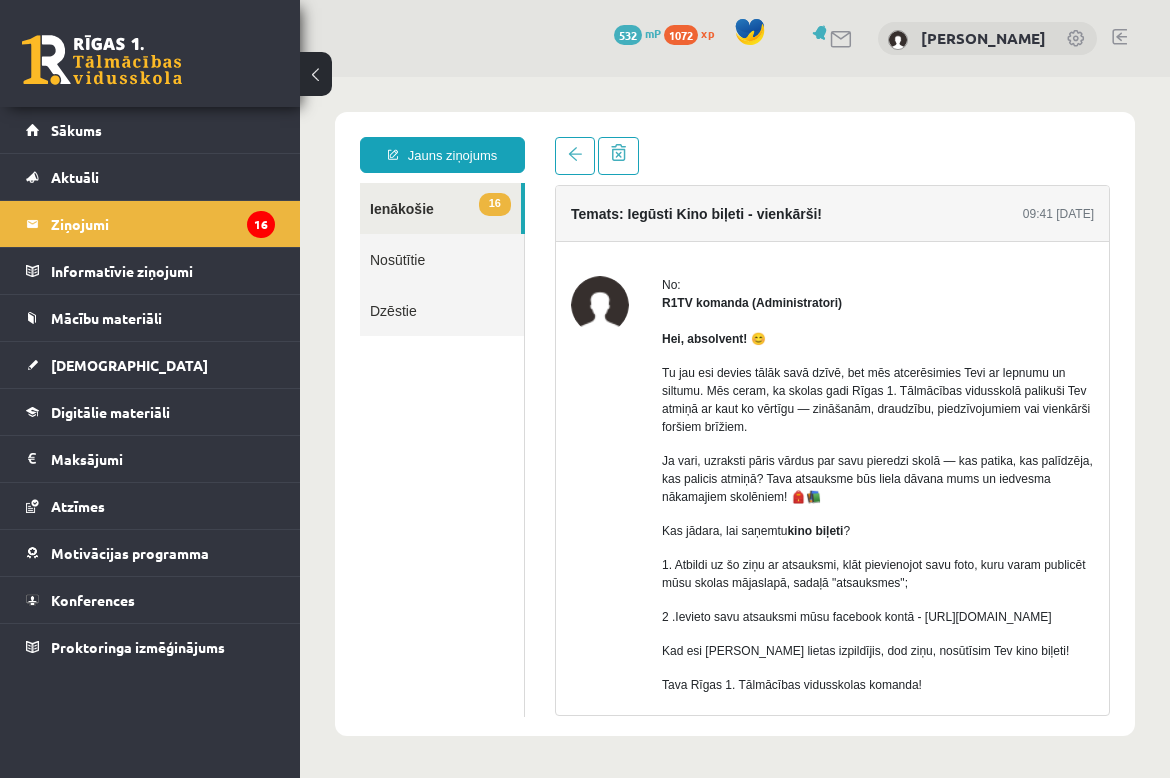 scroll, scrollTop: 0, scrollLeft: 0, axis: both 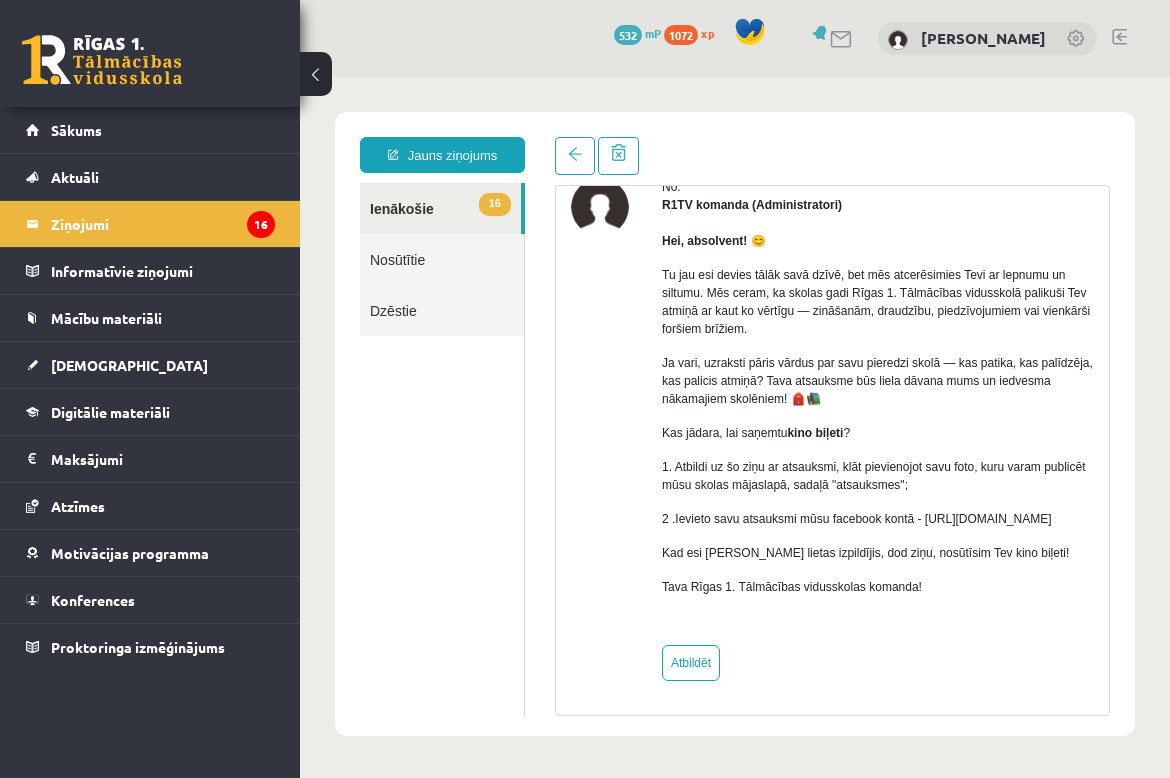 click on "Nosūtītie" at bounding box center [442, 259] 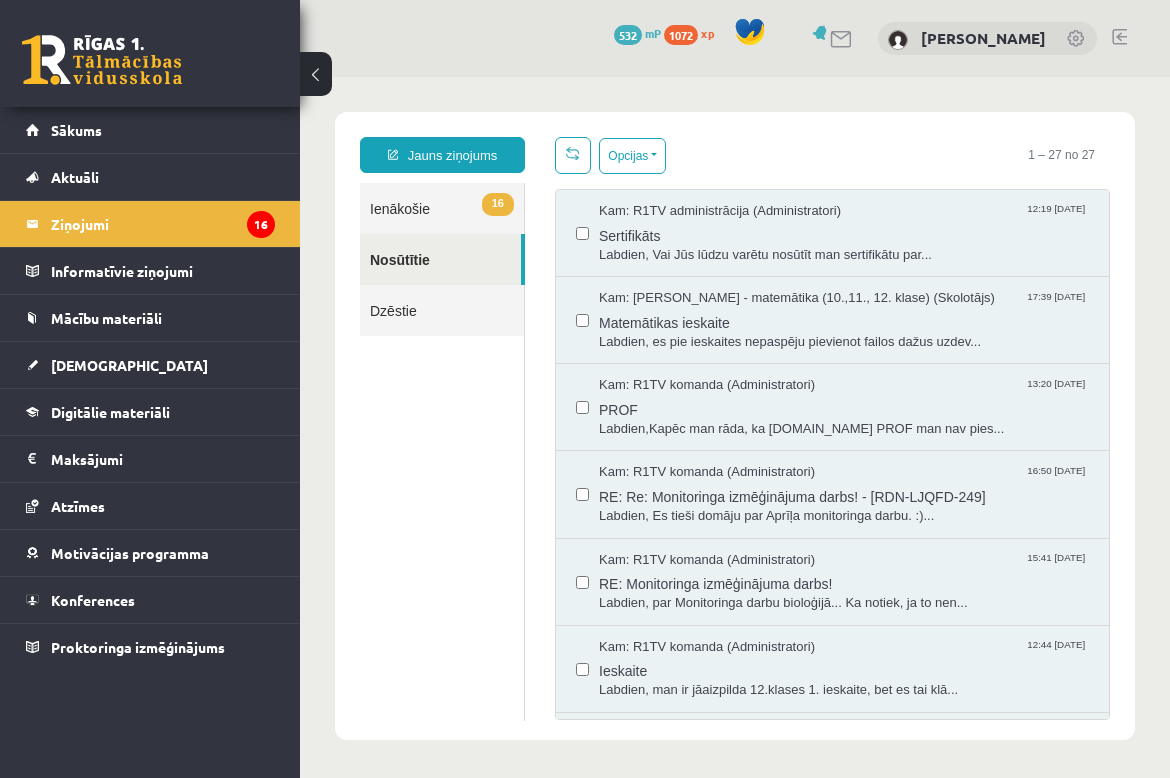 scroll, scrollTop: 0, scrollLeft: 0, axis: both 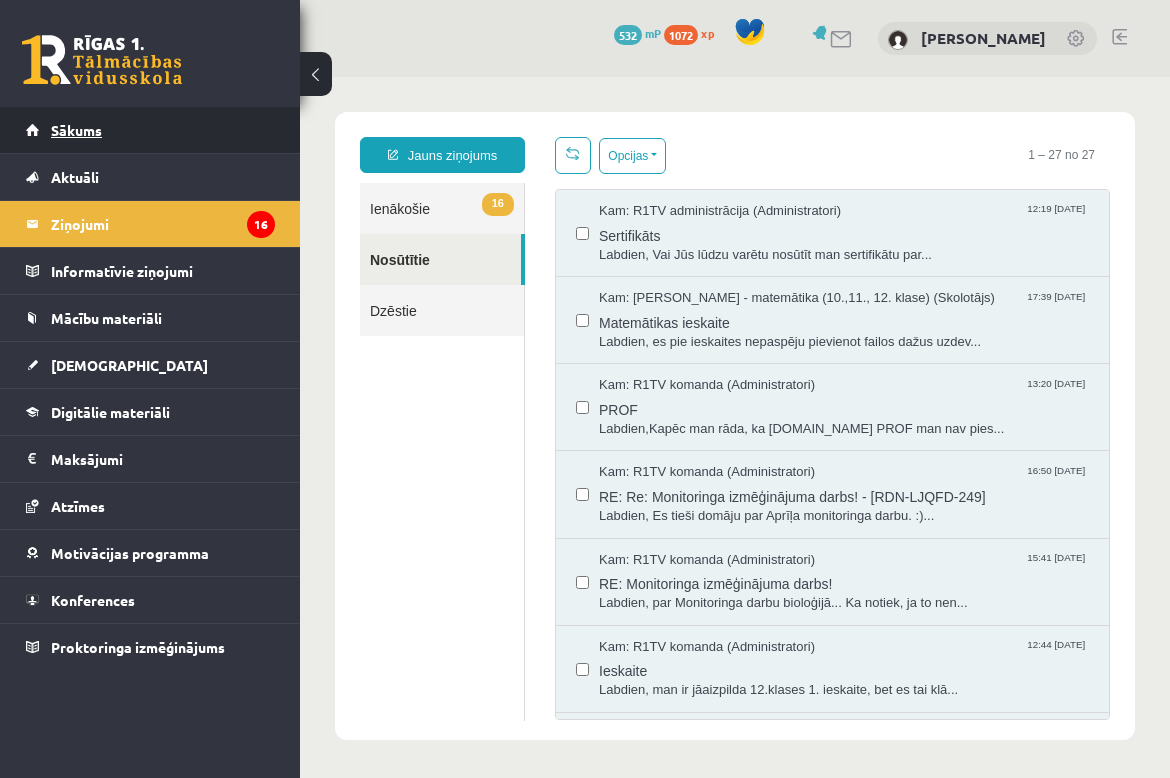 click on "Sākums" at bounding box center (150, 130) 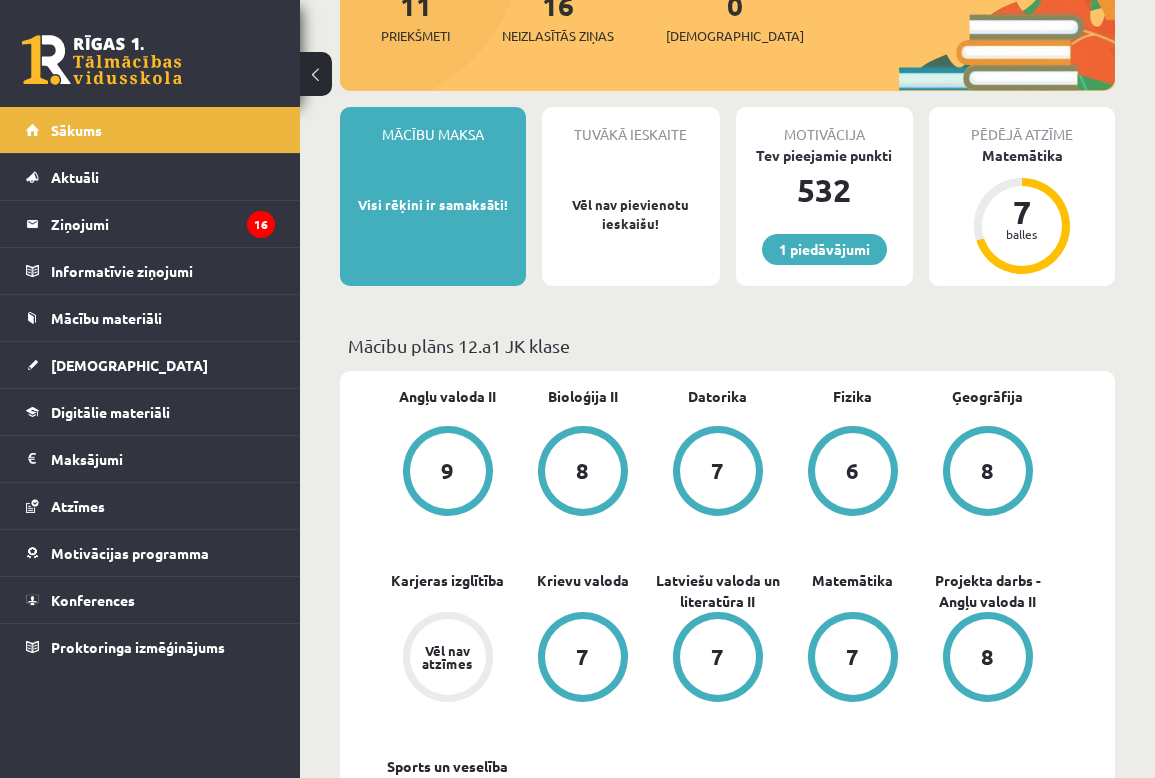 scroll, scrollTop: 300, scrollLeft: 0, axis: vertical 